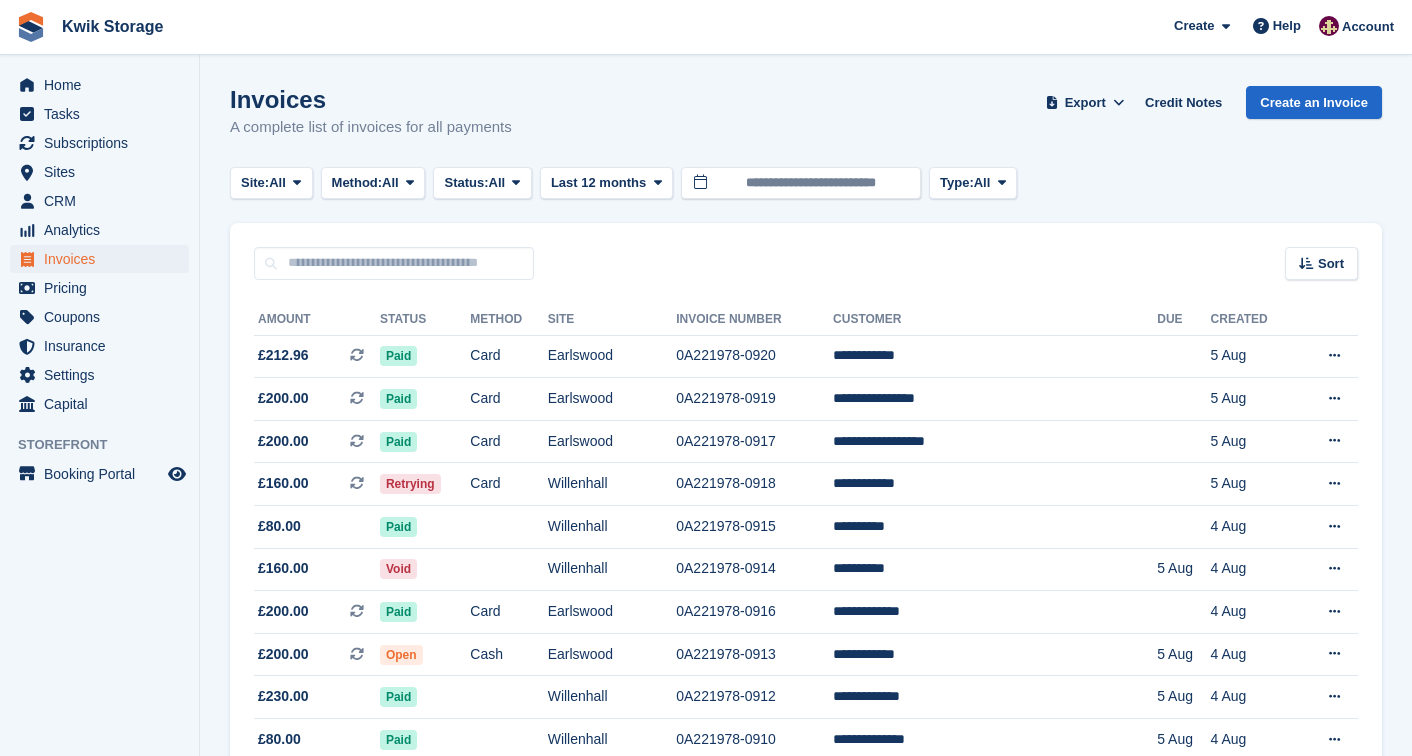scroll, scrollTop: 0, scrollLeft: 0, axis: both 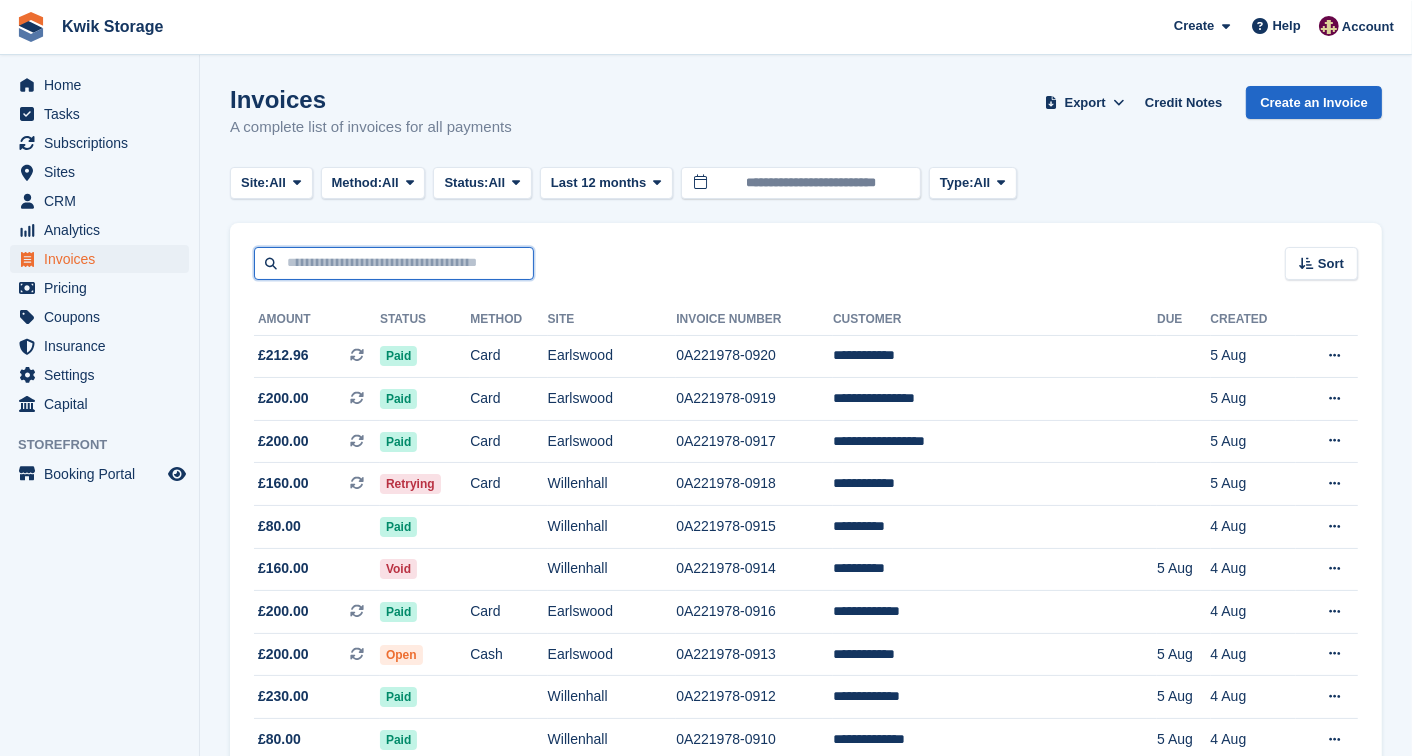 click at bounding box center (394, 263) 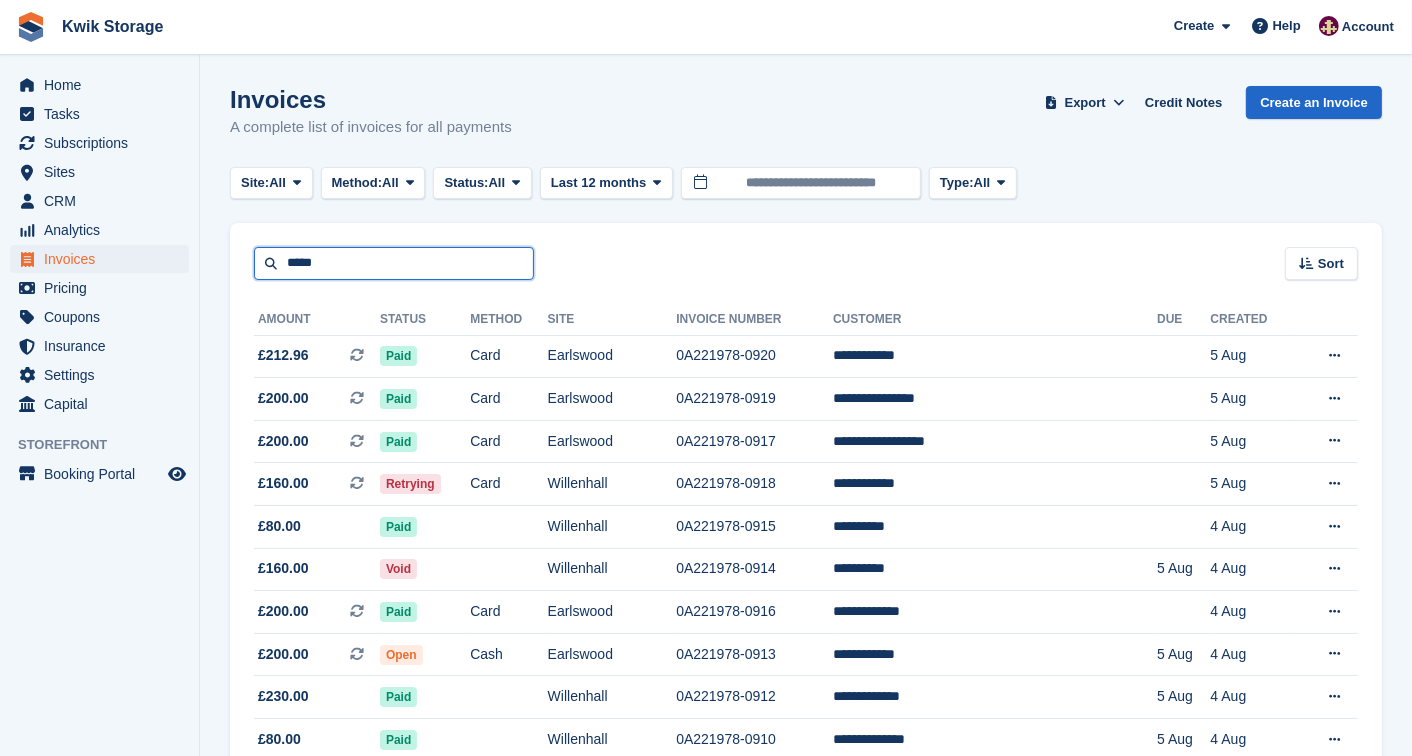 type on "*****" 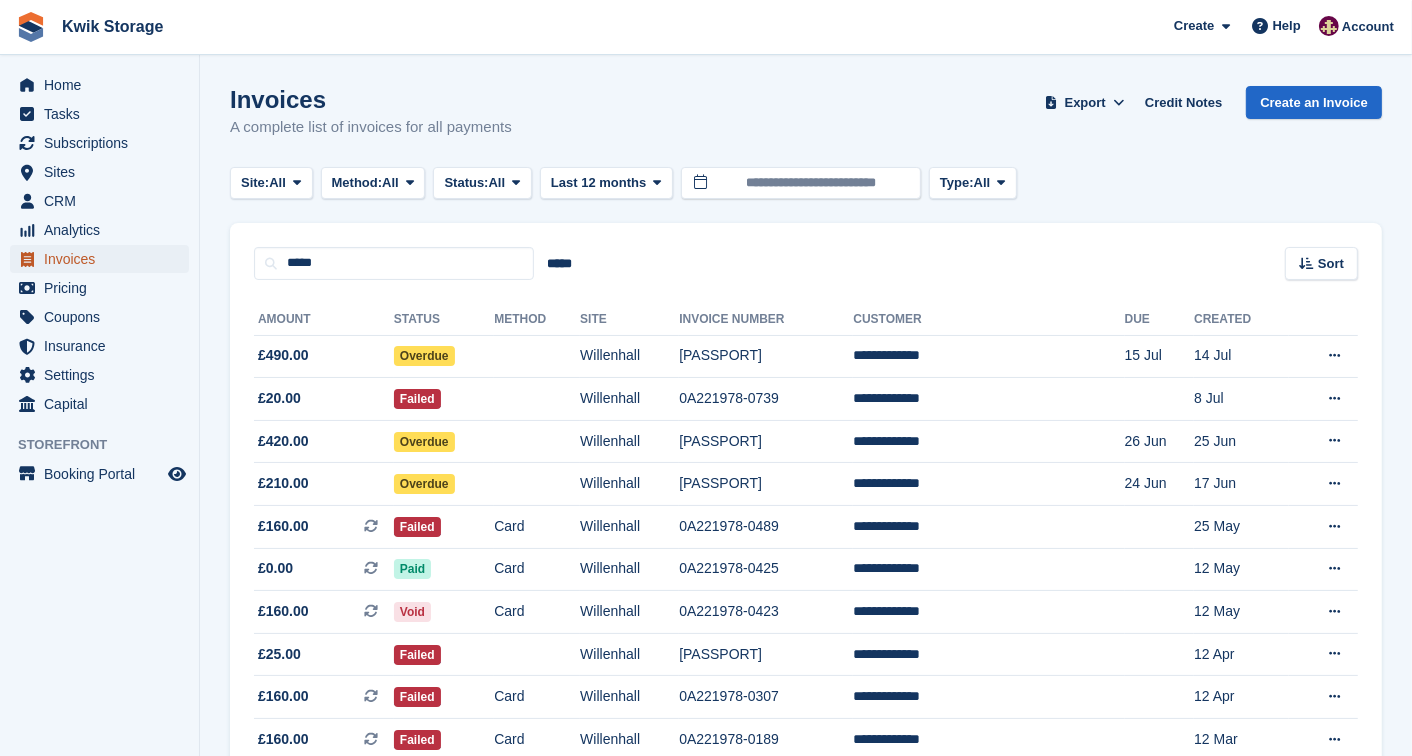 click on "Invoices" at bounding box center [104, 259] 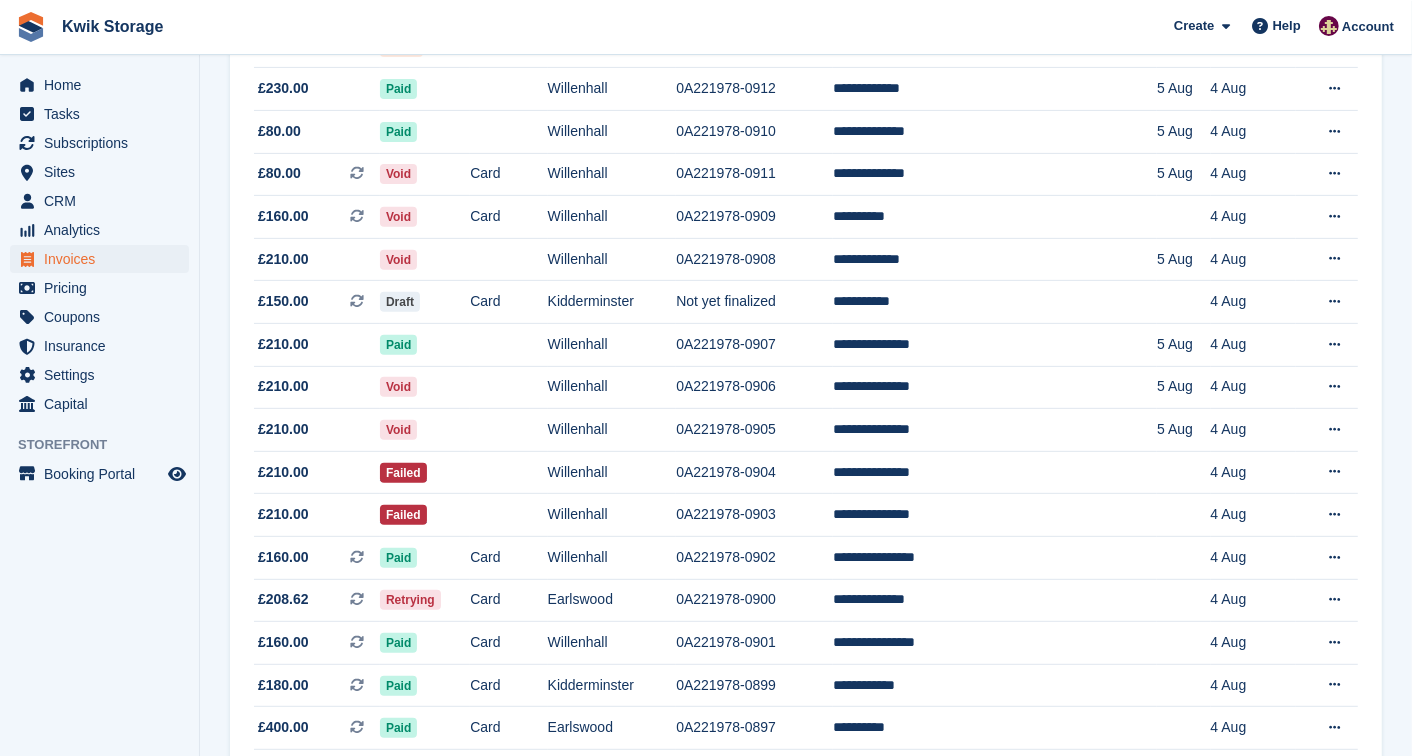 scroll, scrollTop: 622, scrollLeft: 0, axis: vertical 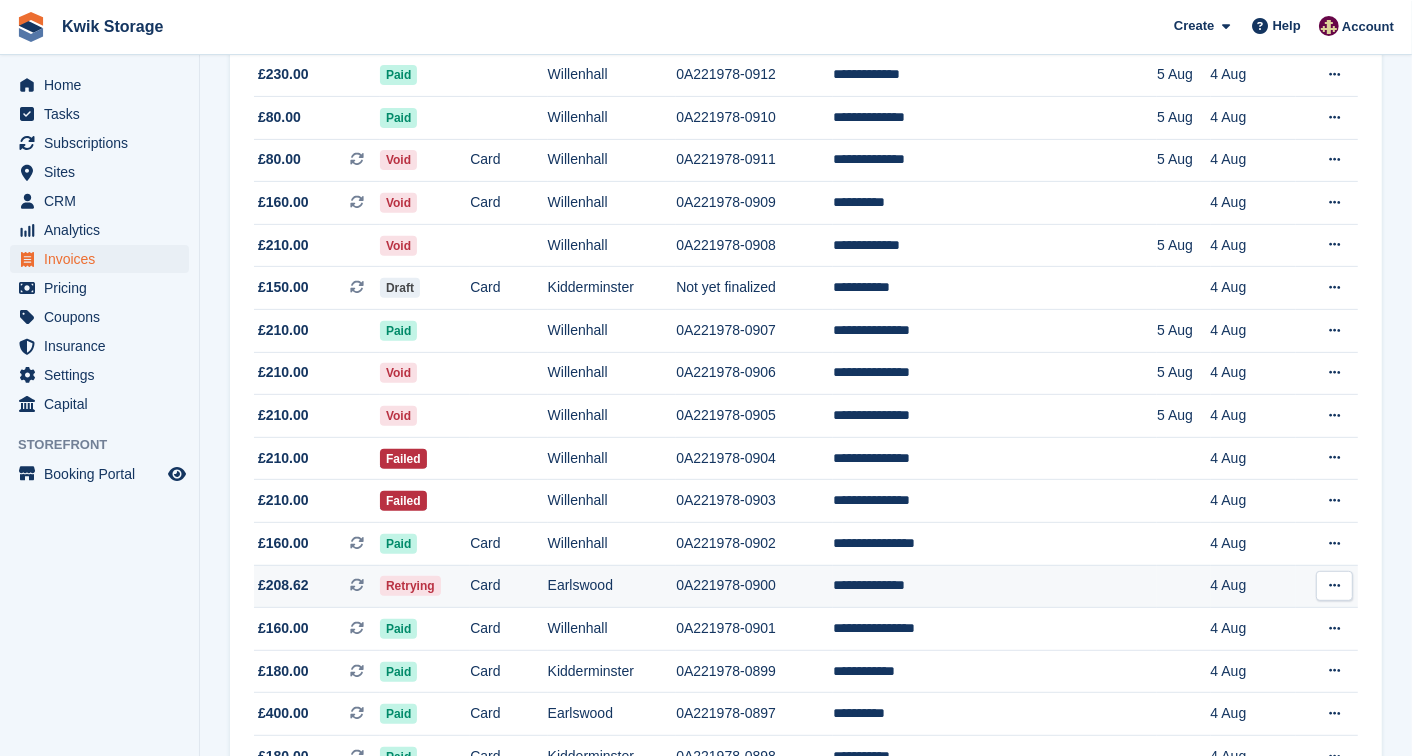 click on "Card" at bounding box center (508, 586) 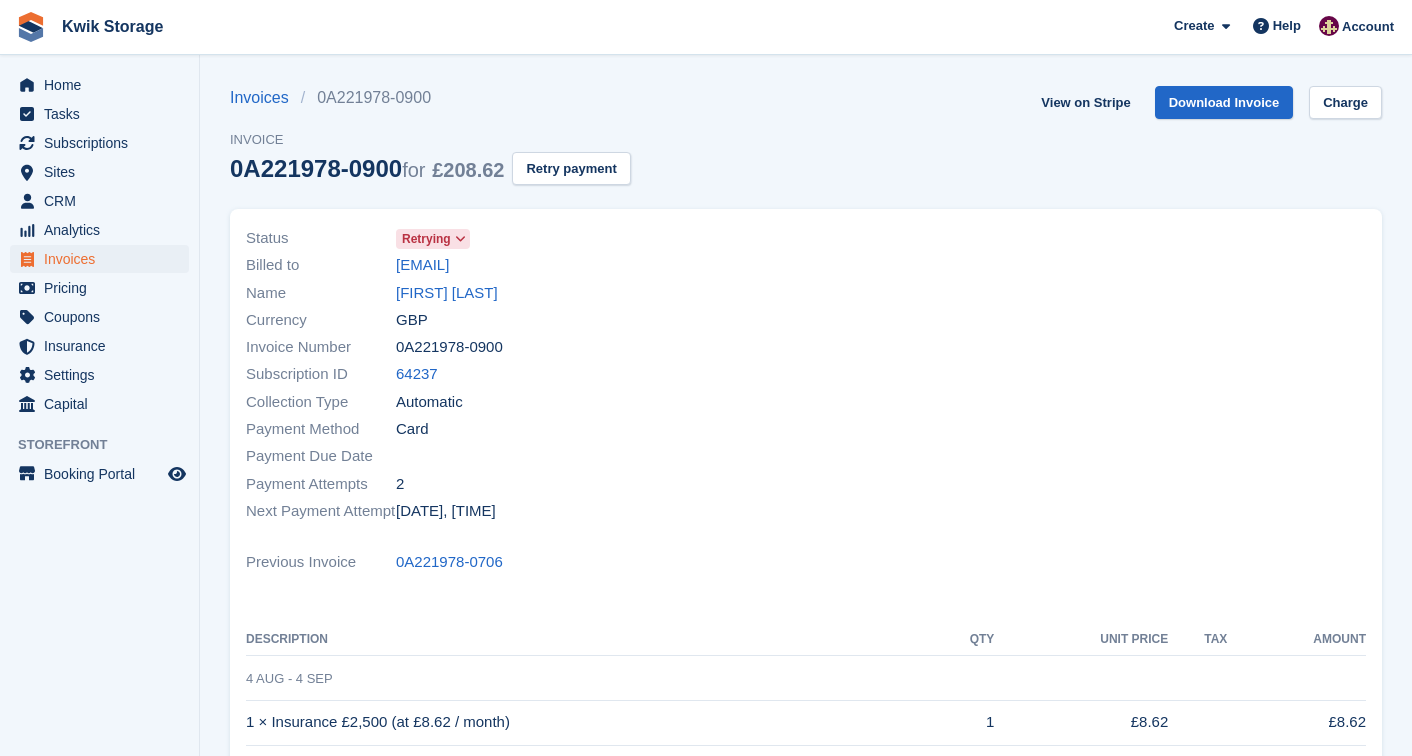 scroll, scrollTop: 0, scrollLeft: 0, axis: both 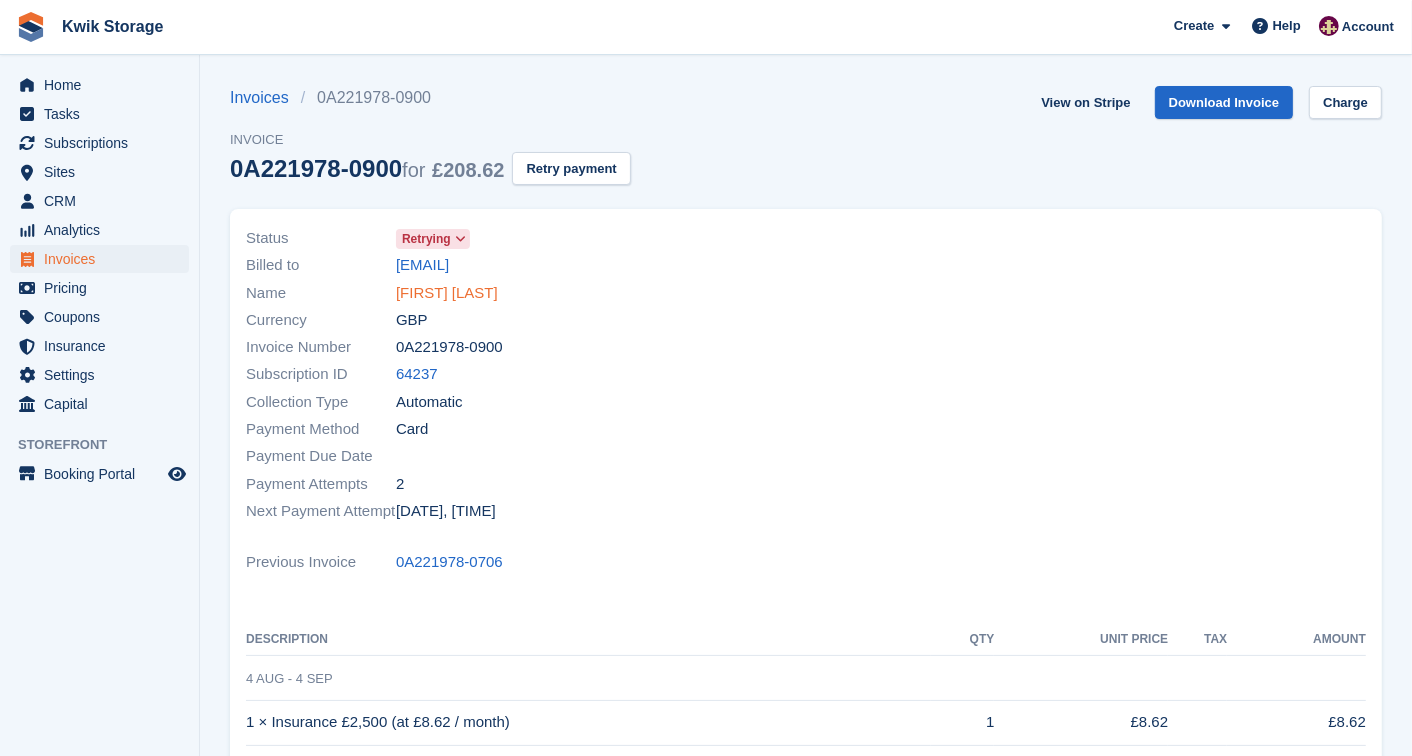 click on "[FIRST] [LAST]" at bounding box center (447, 293) 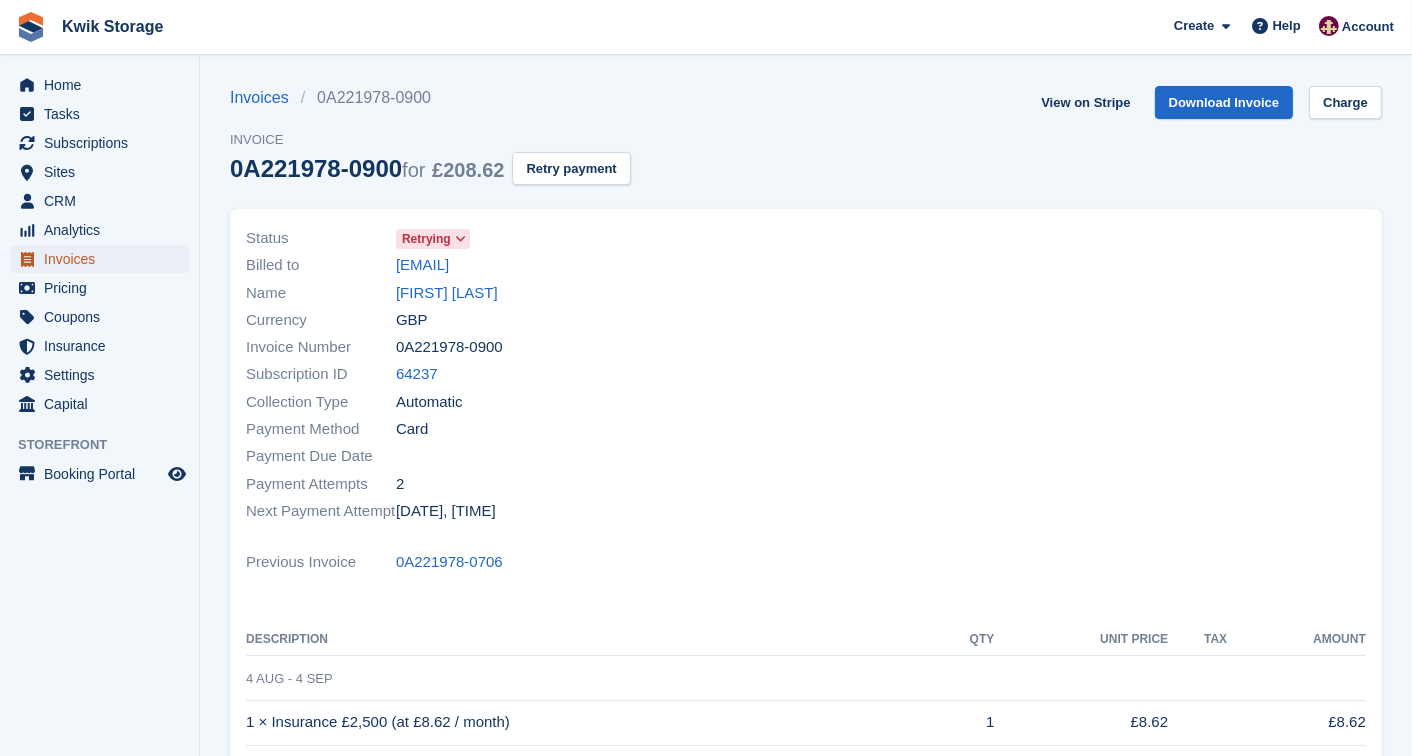 click on "Invoices" at bounding box center [104, 259] 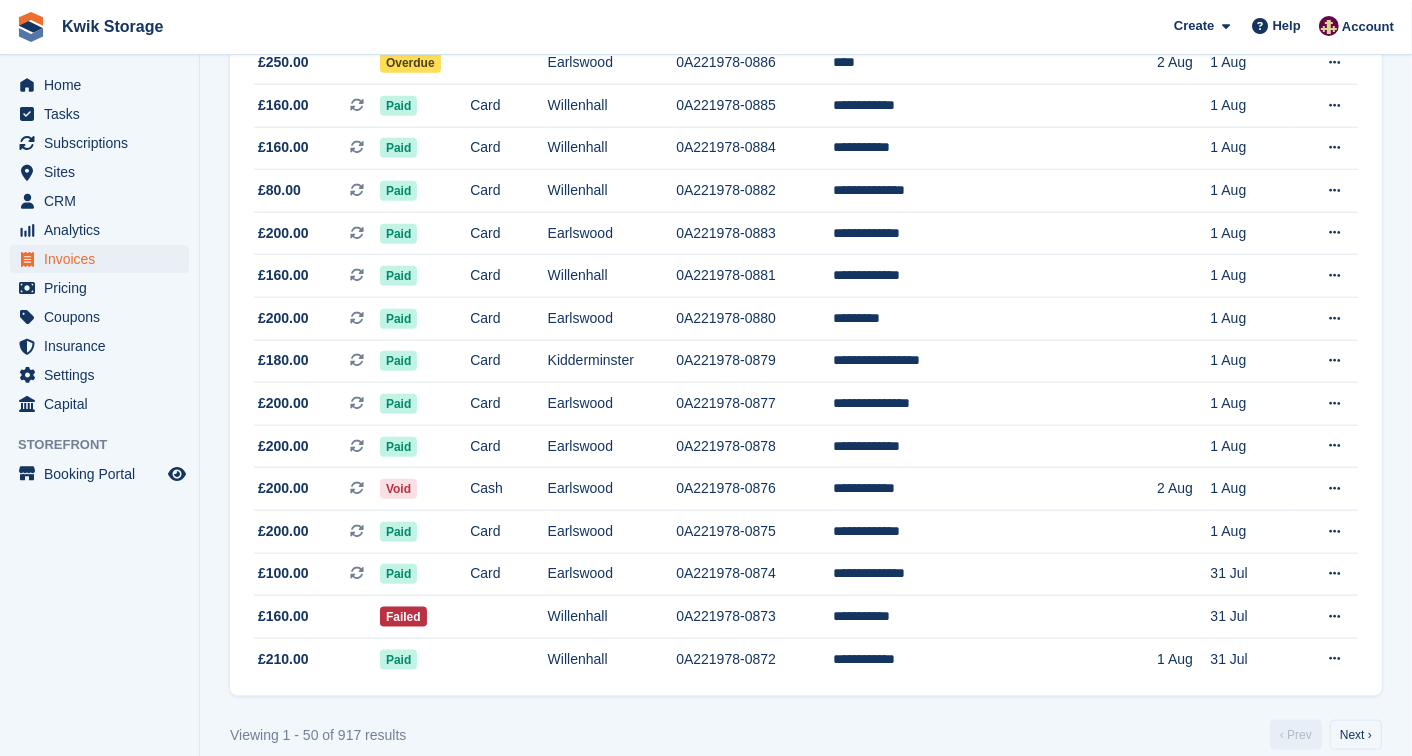 scroll, scrollTop: 1778, scrollLeft: 0, axis: vertical 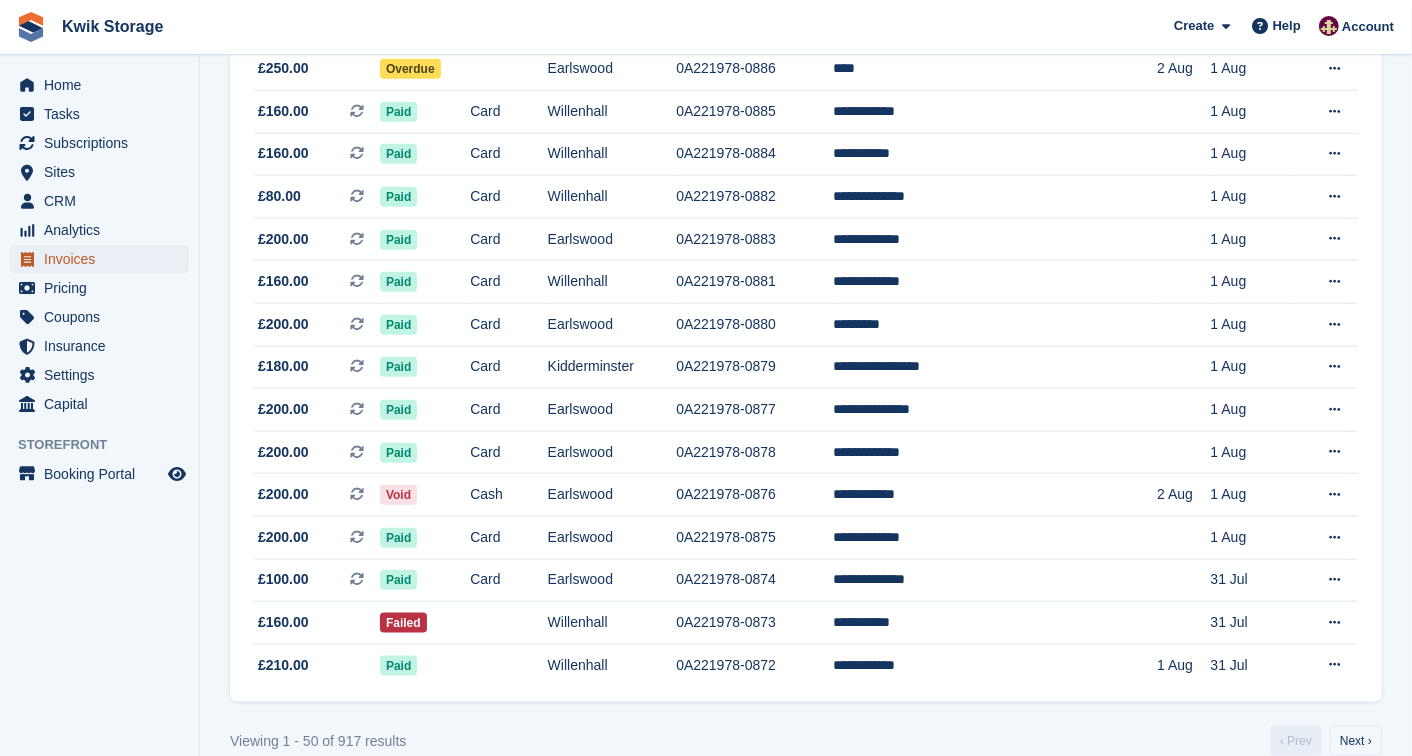 click on "Invoices" at bounding box center (104, 259) 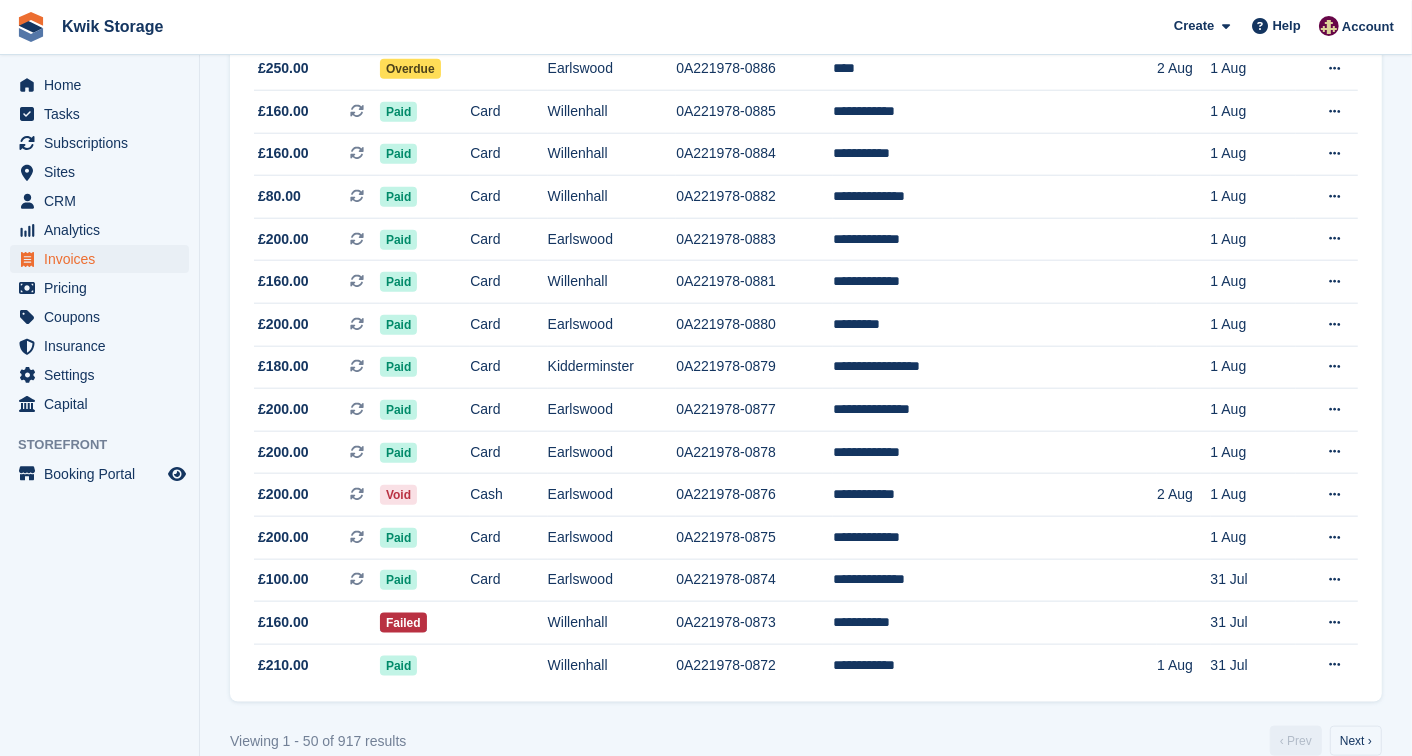 scroll, scrollTop: 0, scrollLeft: 0, axis: both 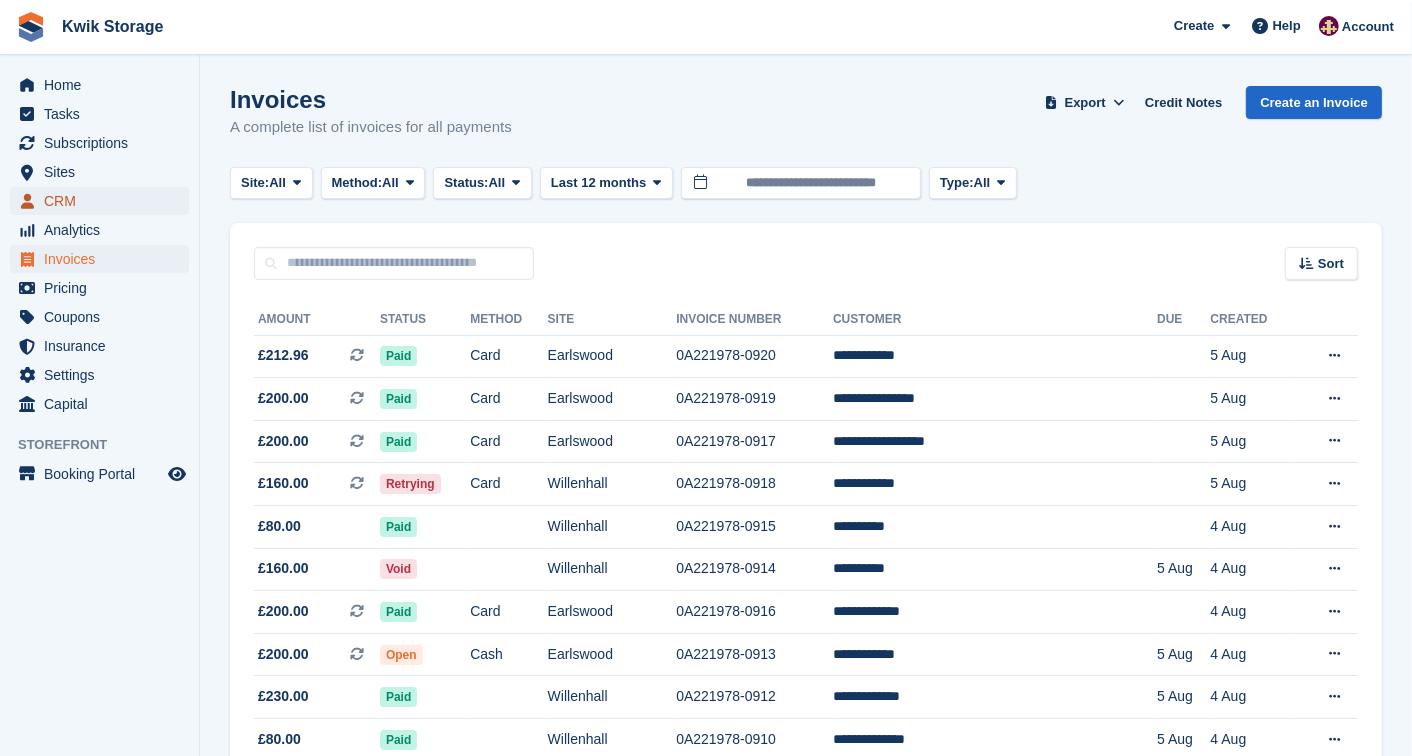 click on "CRM" at bounding box center (104, 201) 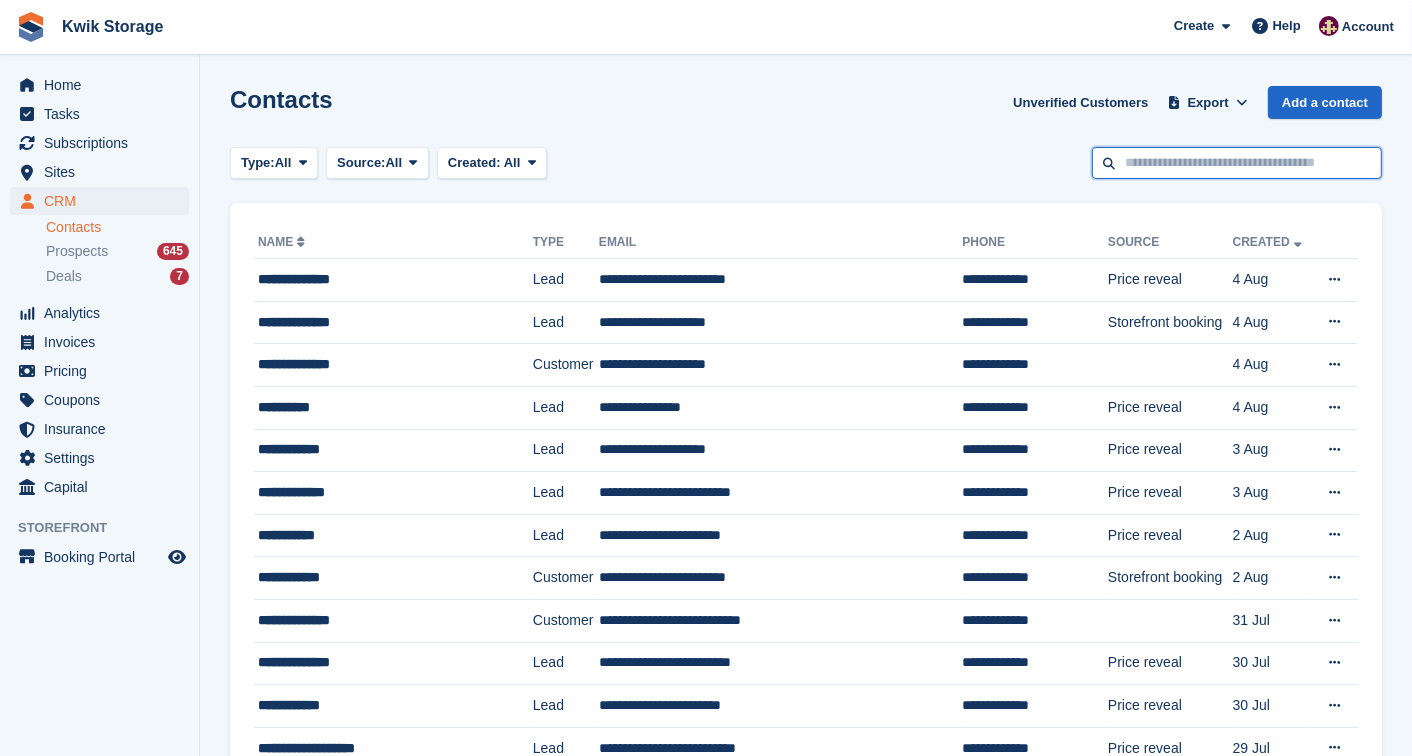 click at bounding box center (1237, 163) 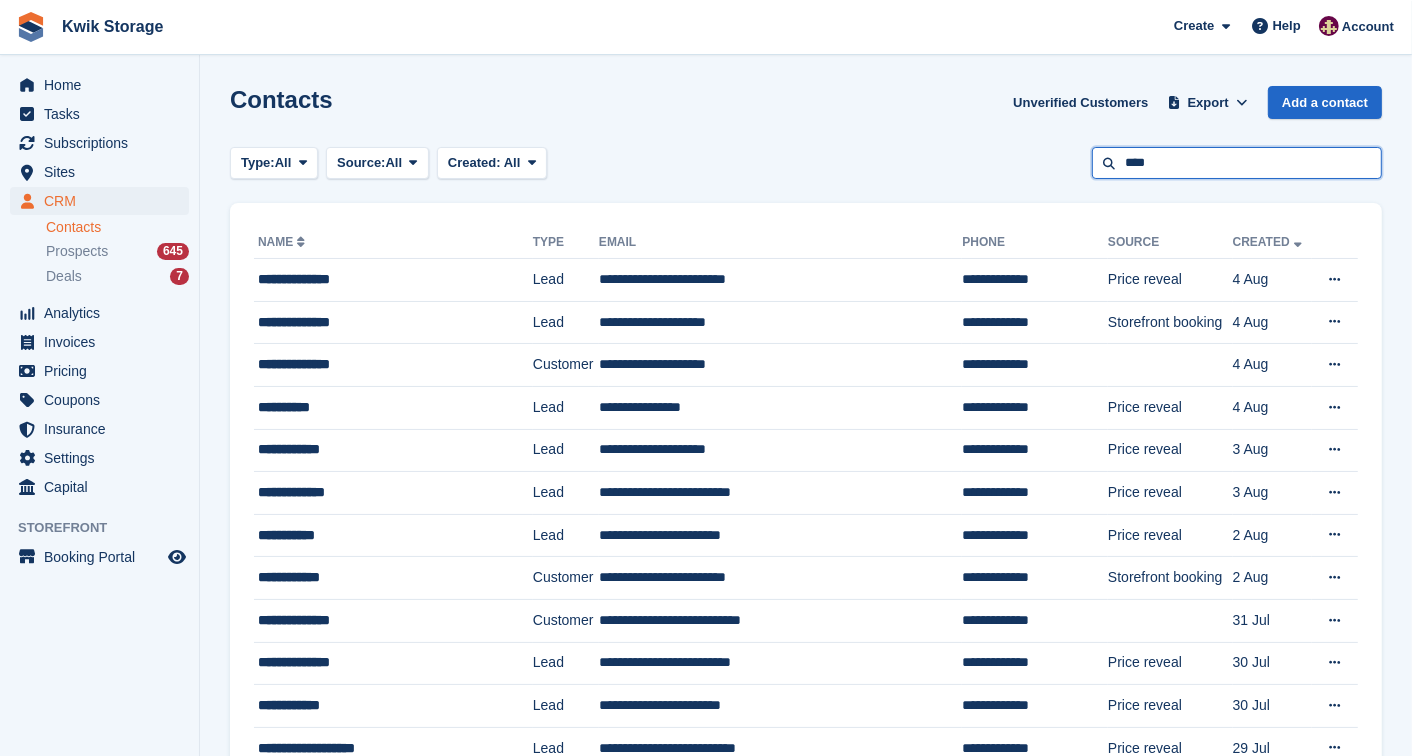type on "****" 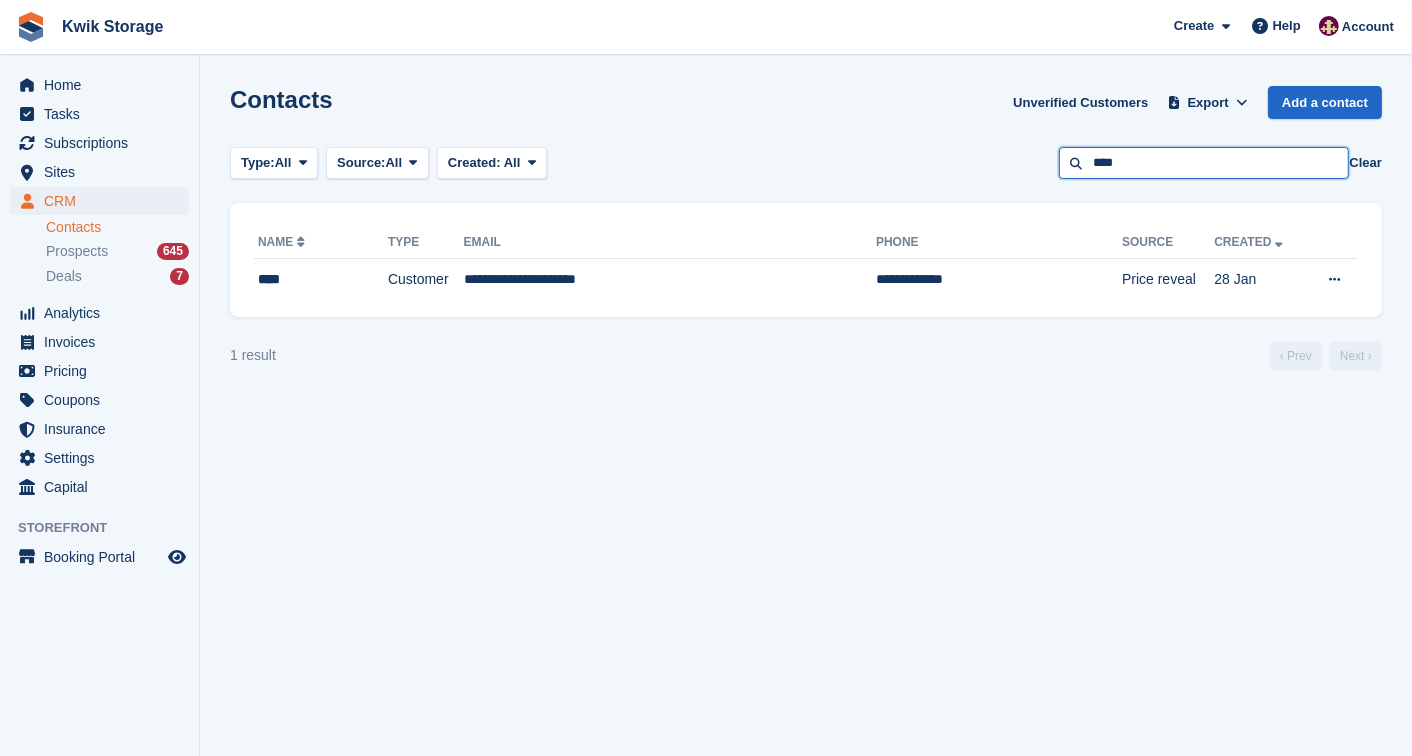 click on "****" at bounding box center [1204, 163] 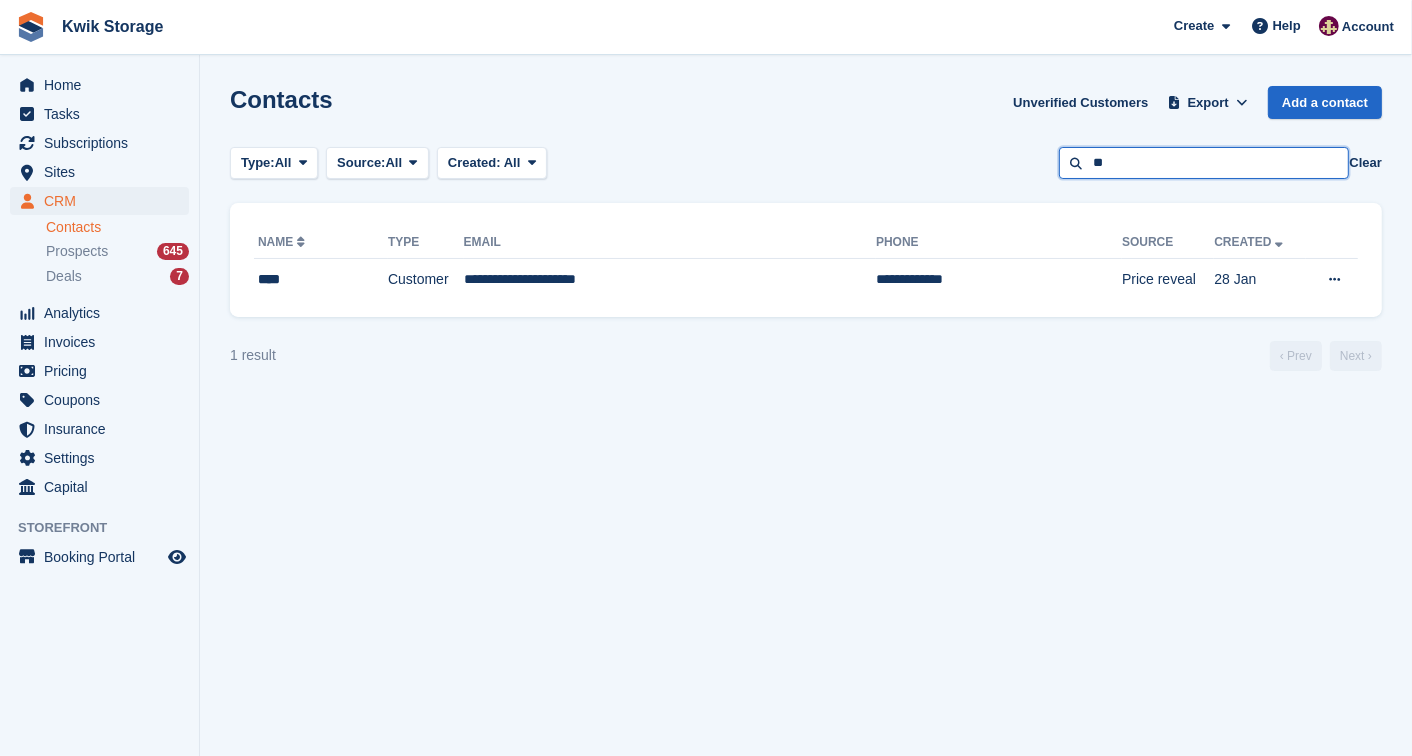 type on "*" 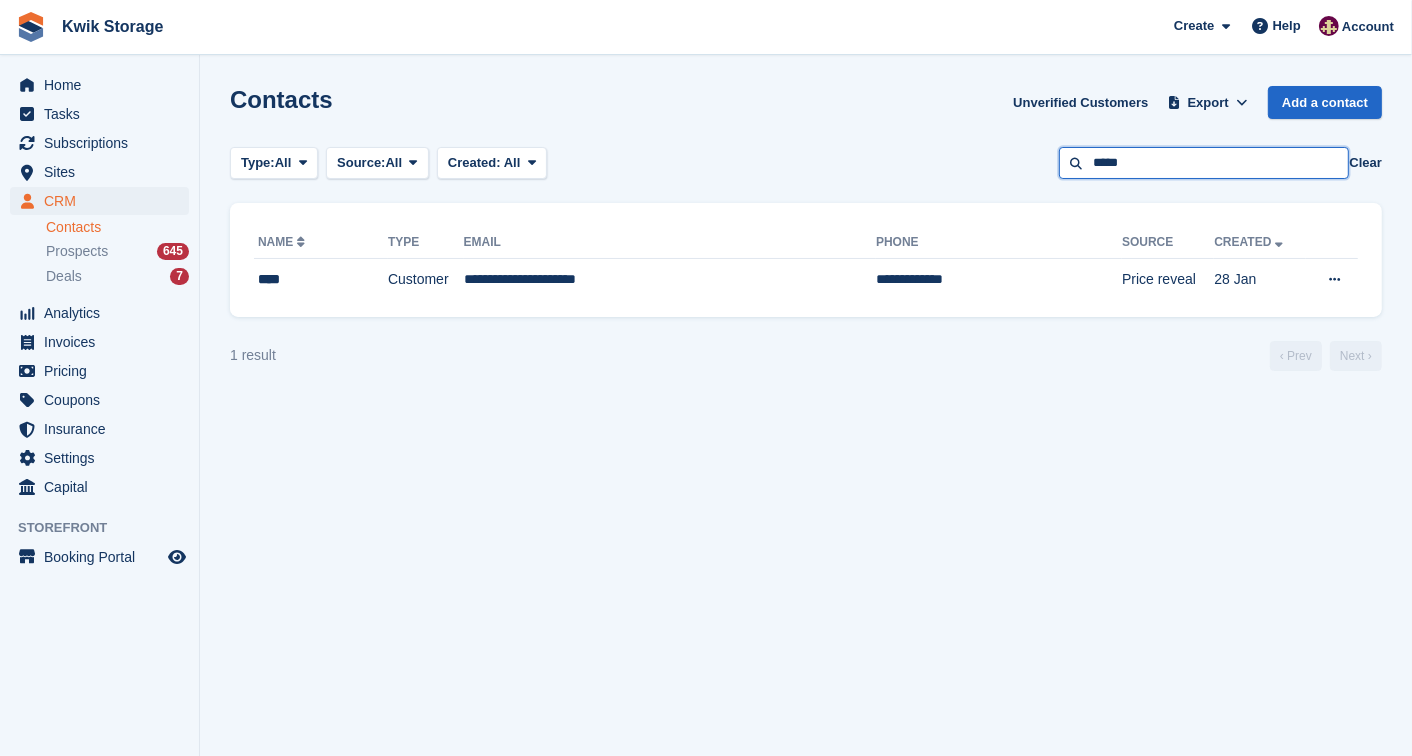 type on "*****" 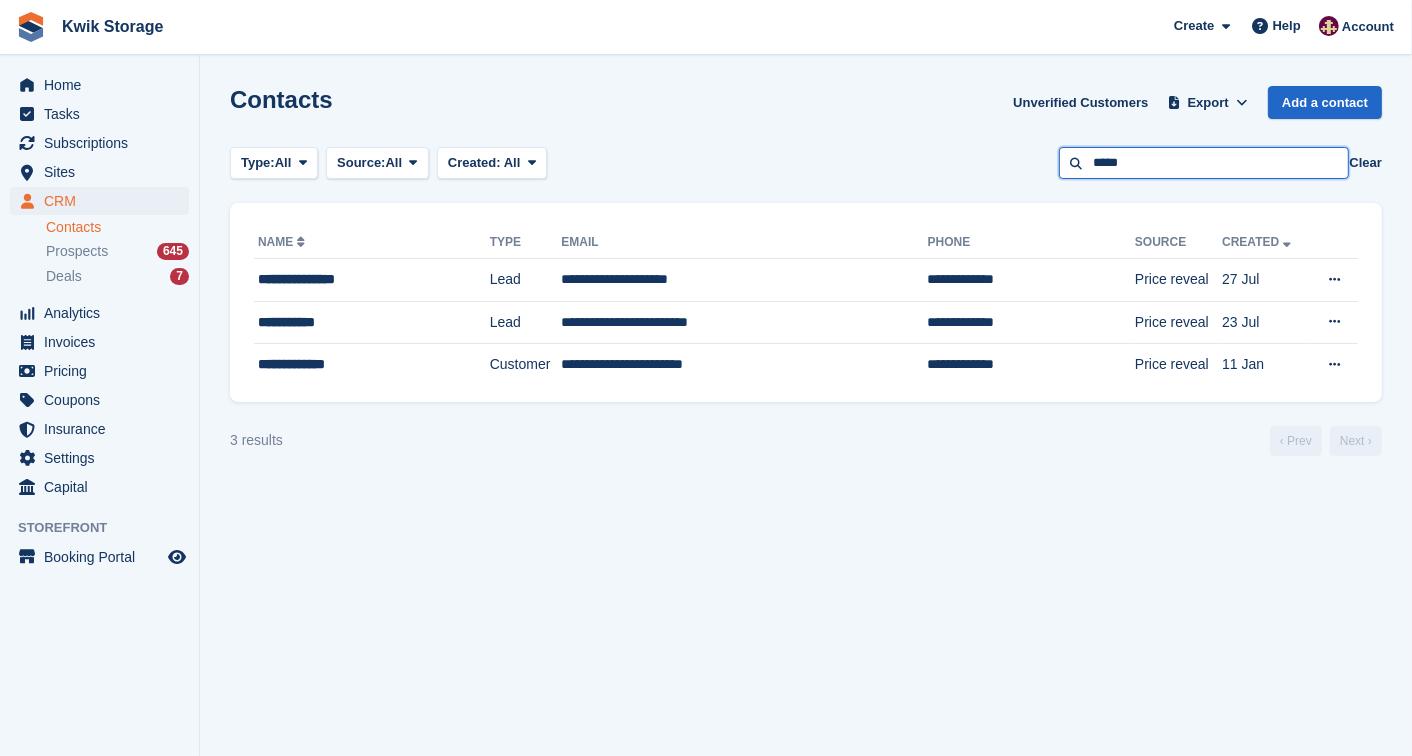 click on "*****" at bounding box center (1204, 163) 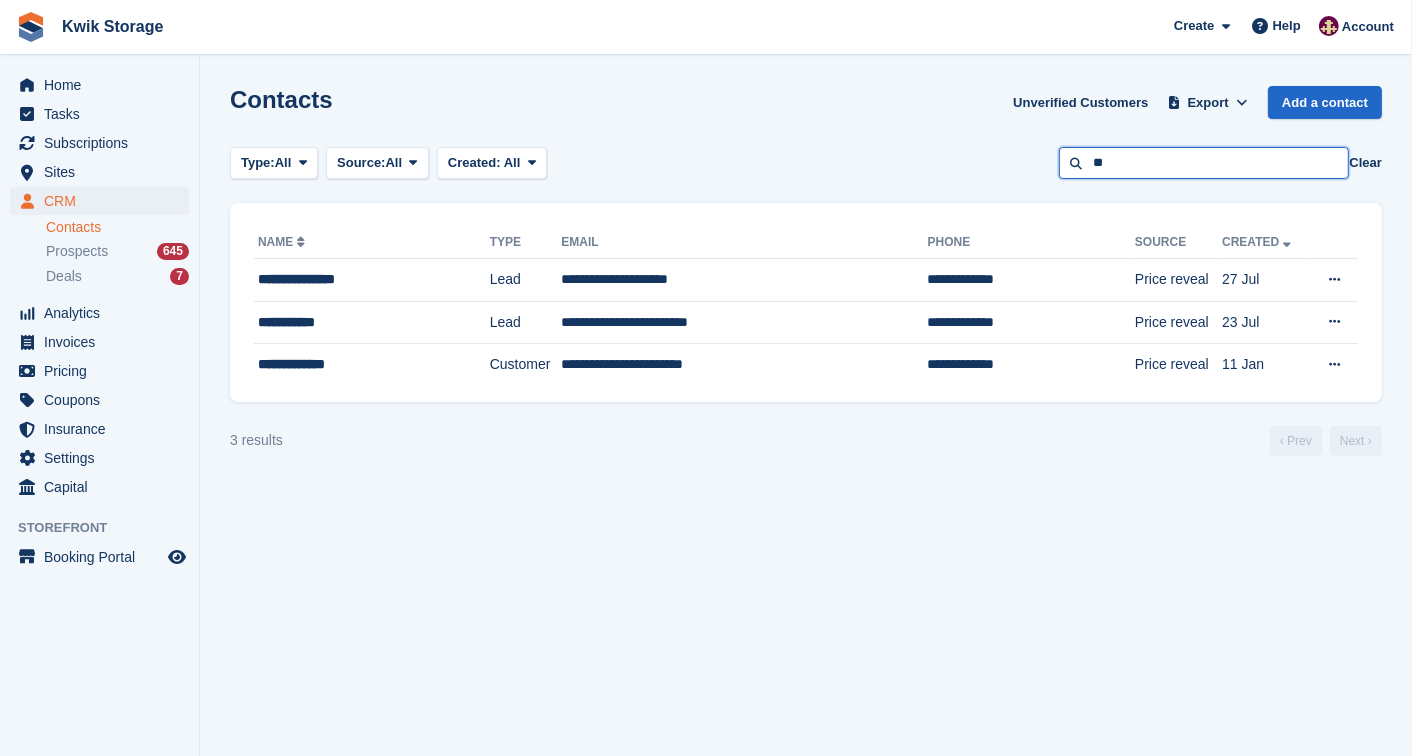 type on "*" 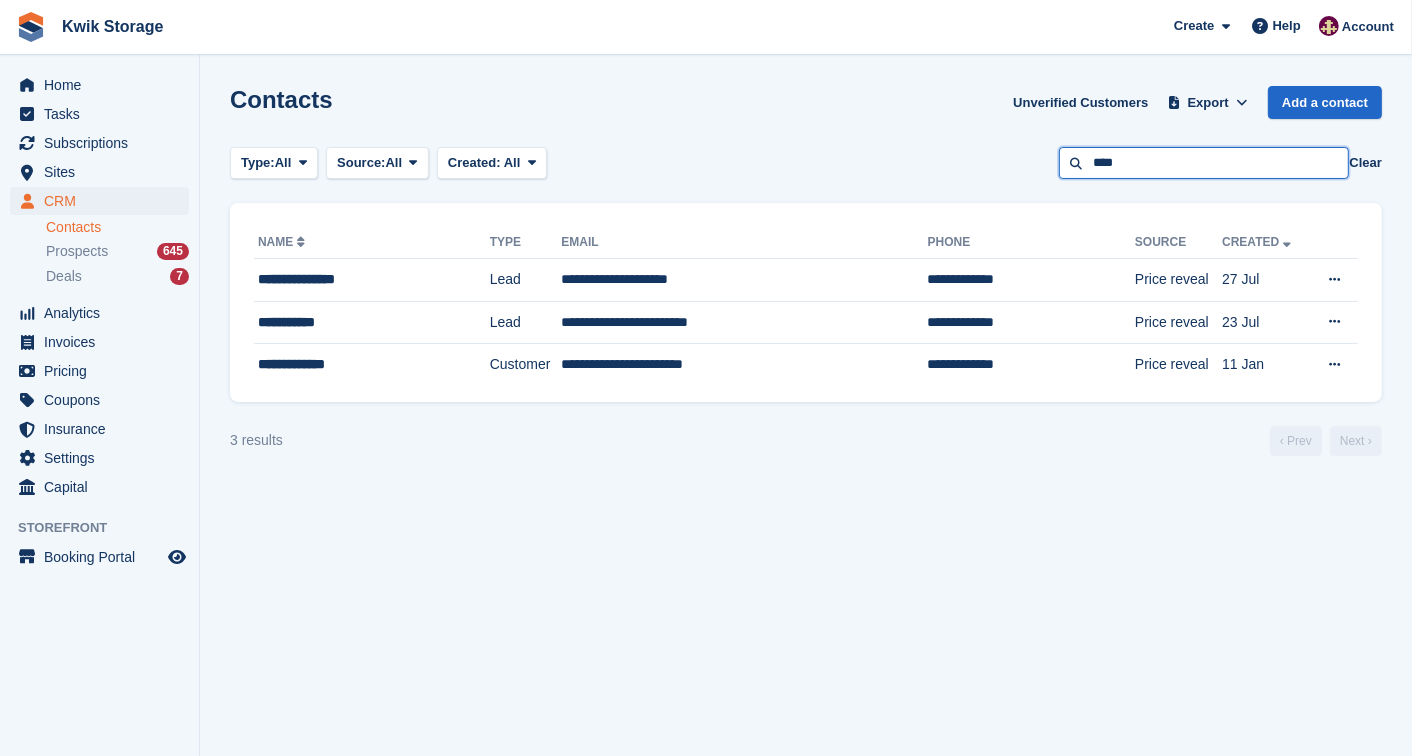 type on "****" 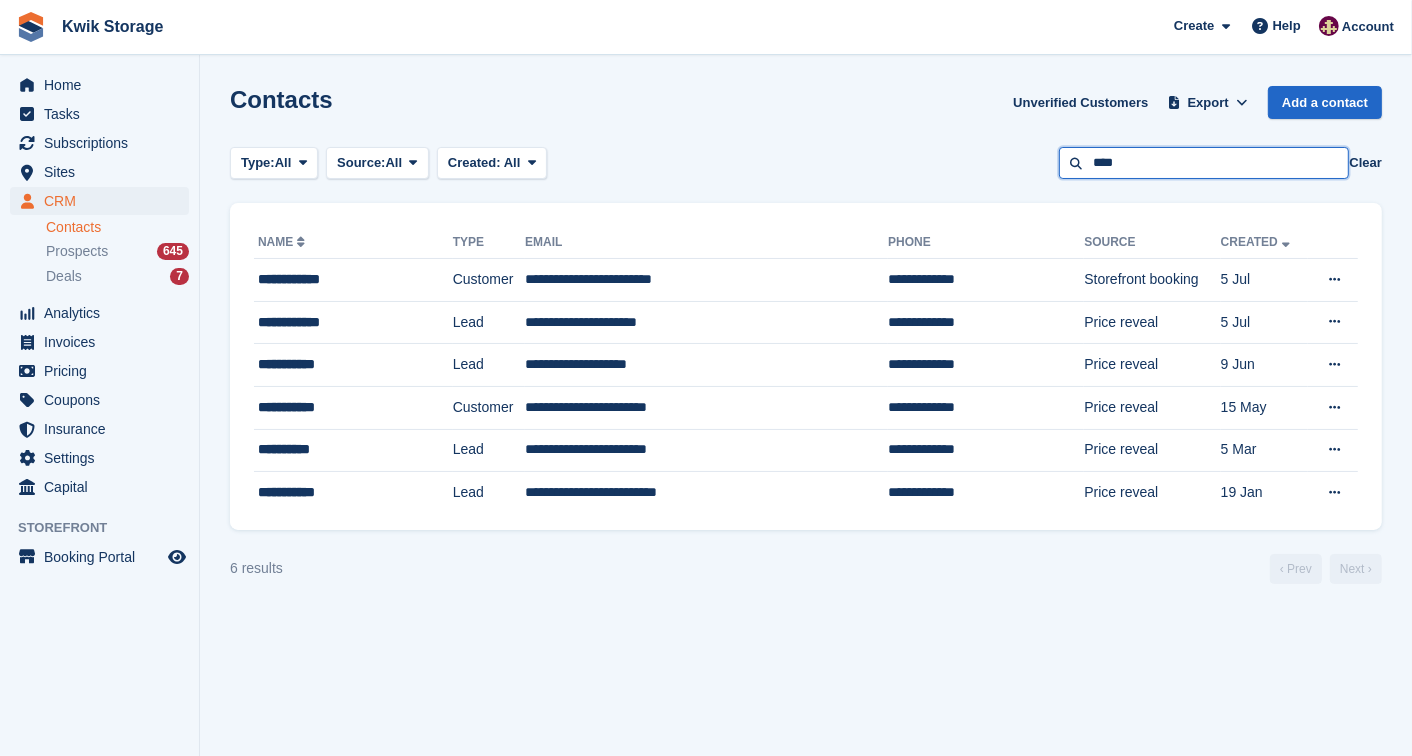 click on "****" at bounding box center (1204, 163) 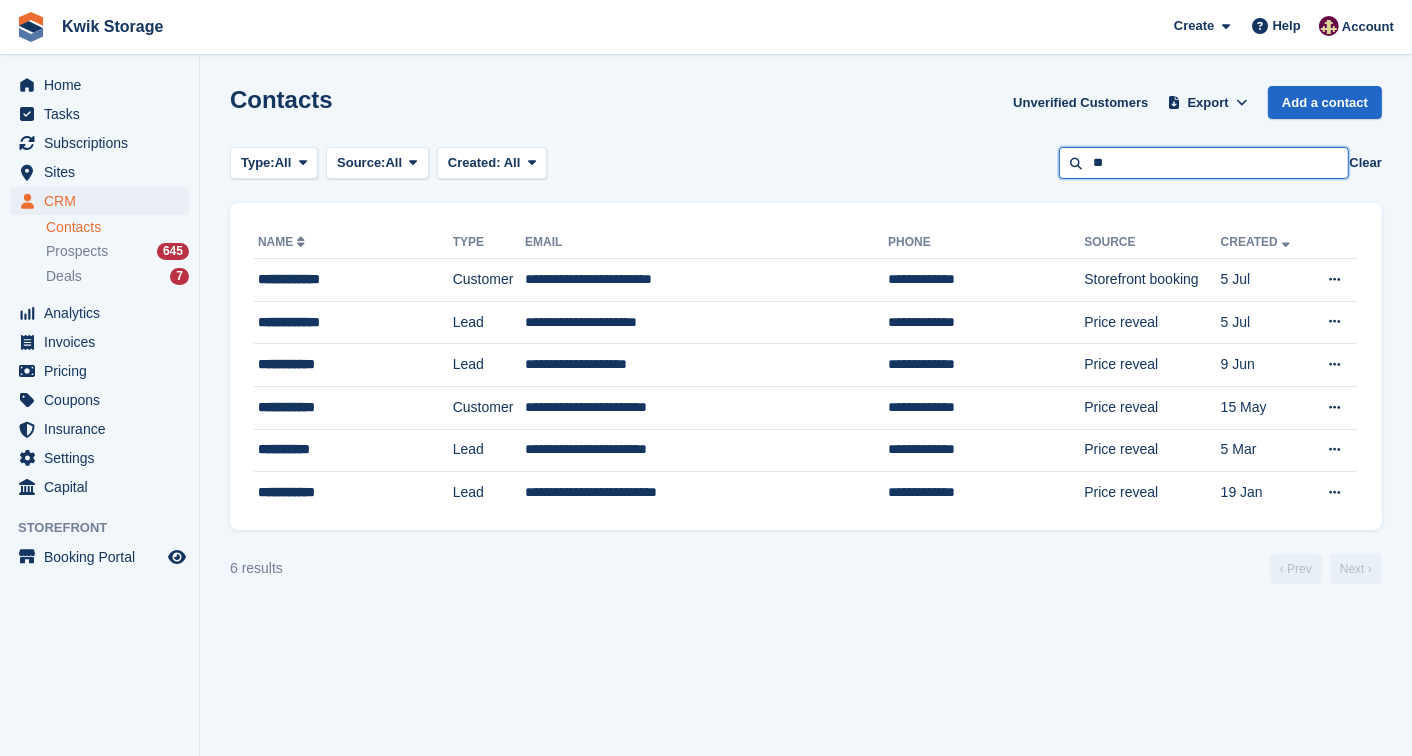 type on "*" 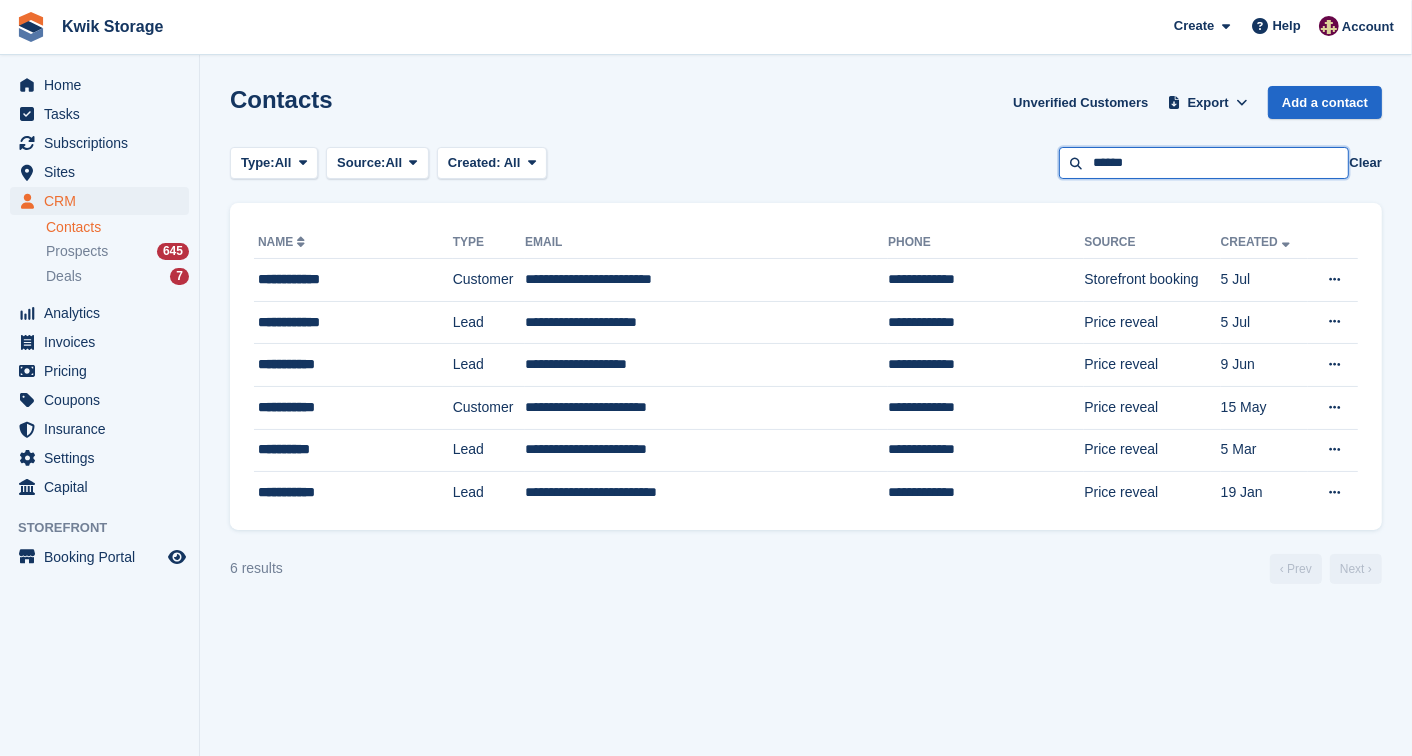 type on "******" 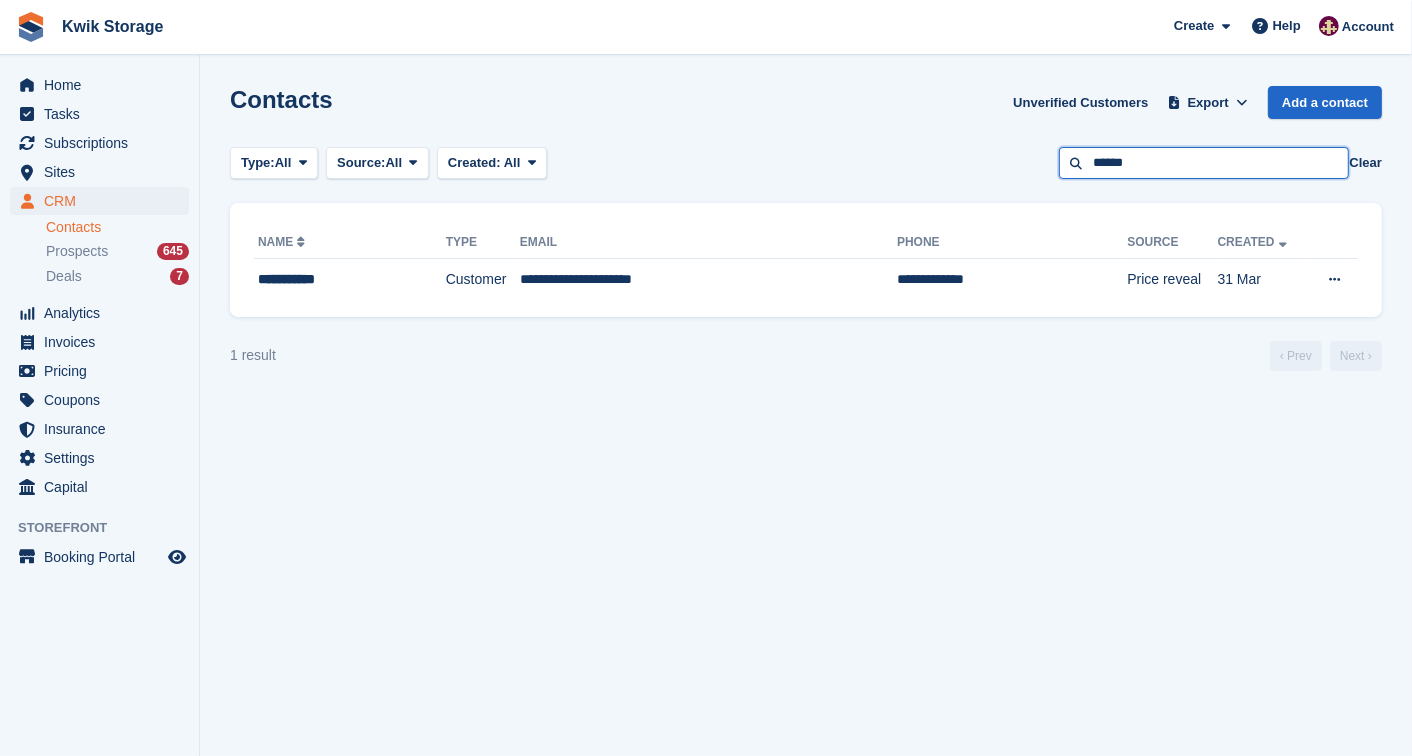 click on "******" at bounding box center [1204, 163] 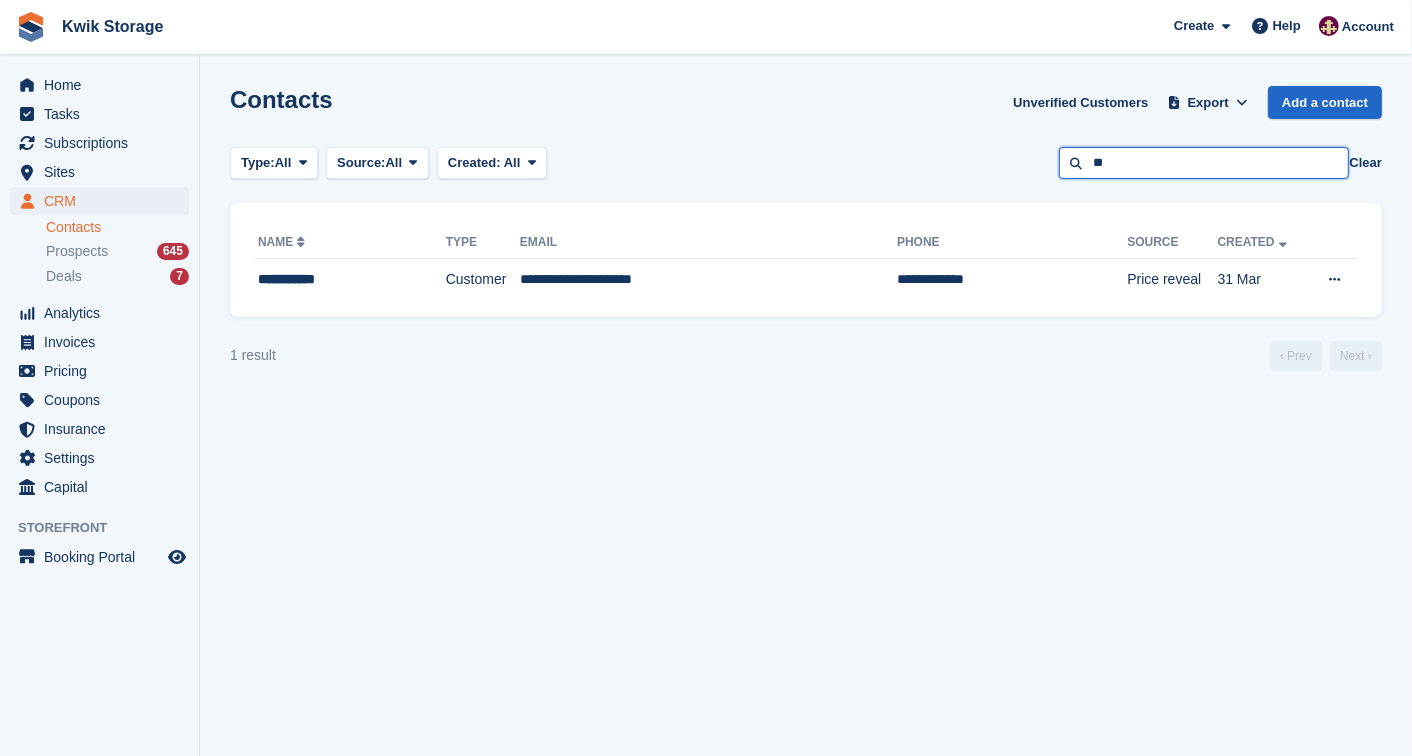 type on "*" 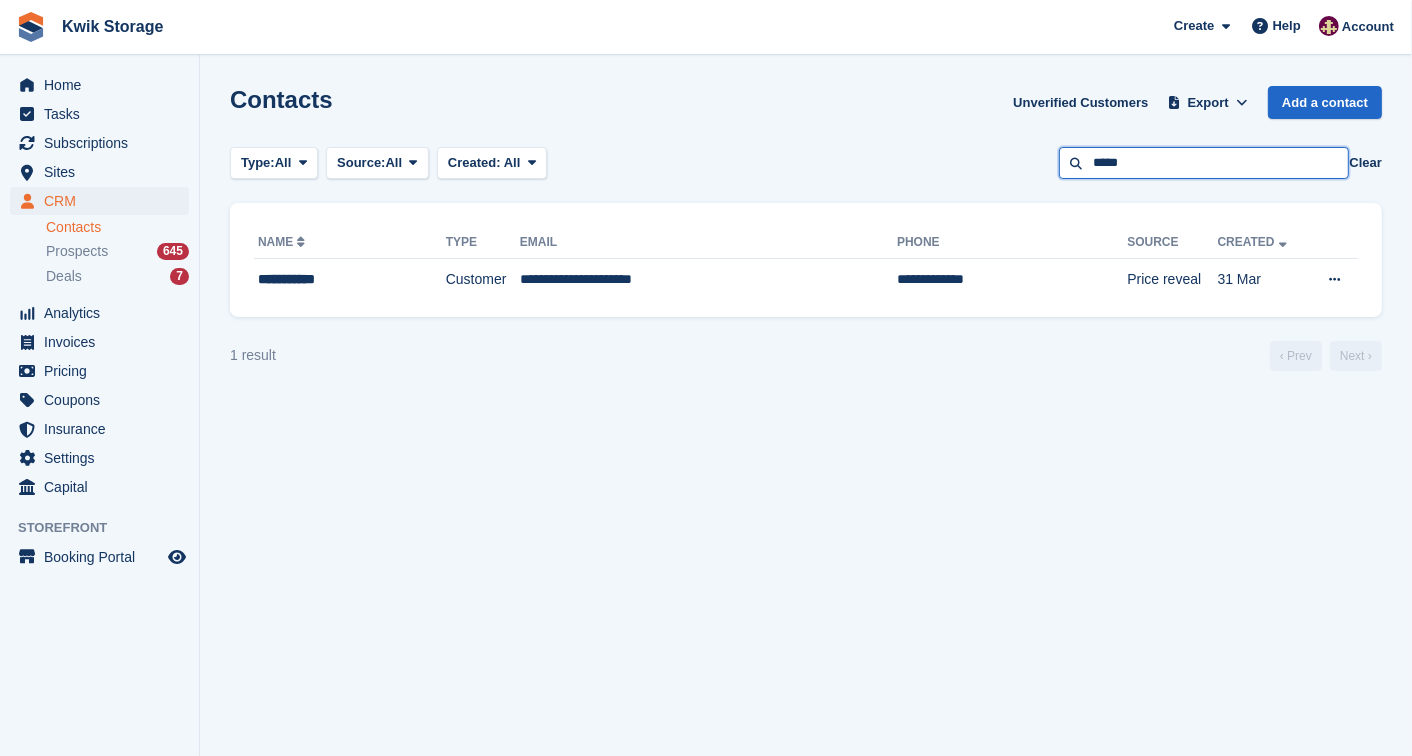 type on "*****" 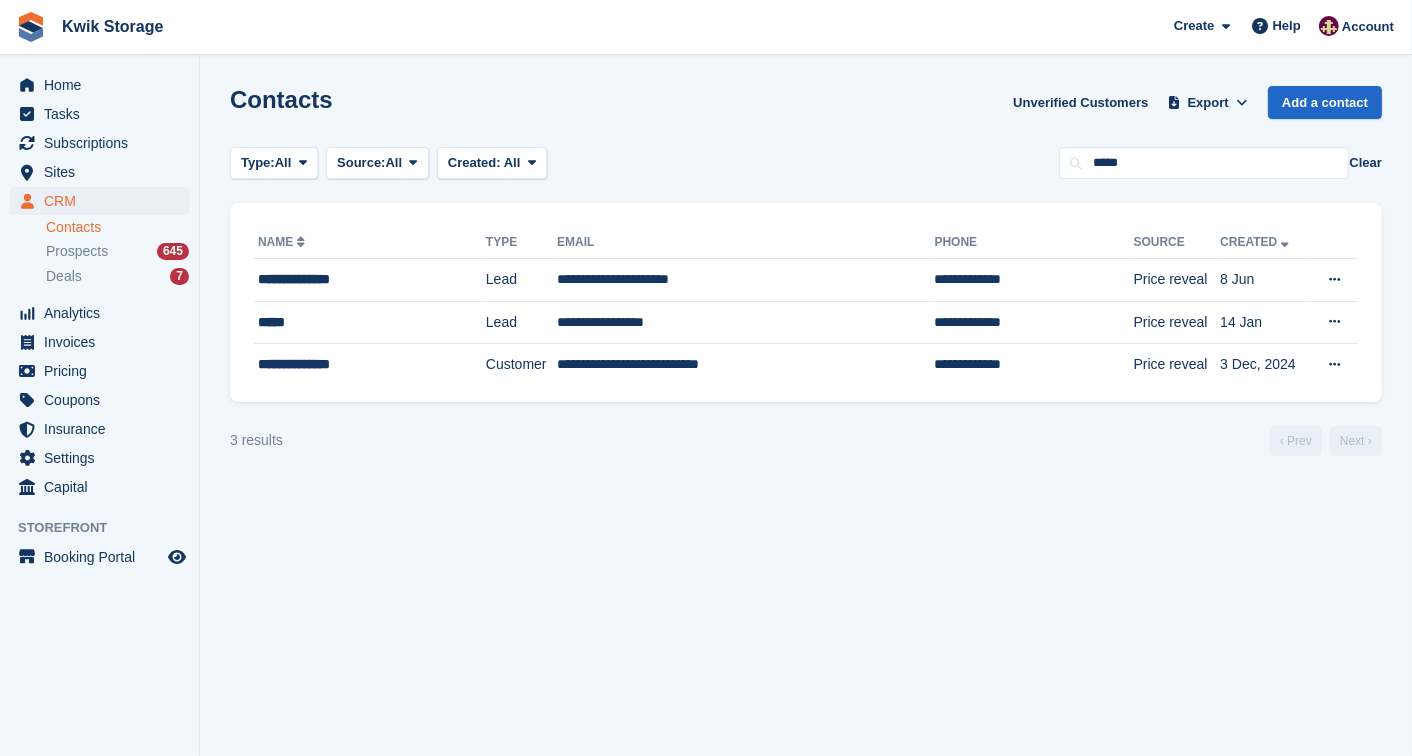 click on "Contacts
Unverified Customers
Export
Export Contacts
Export a CSV of all Contacts which match the current filters.
Please allow time for large exports.
Start Export
Add a contact" at bounding box center (806, 114) 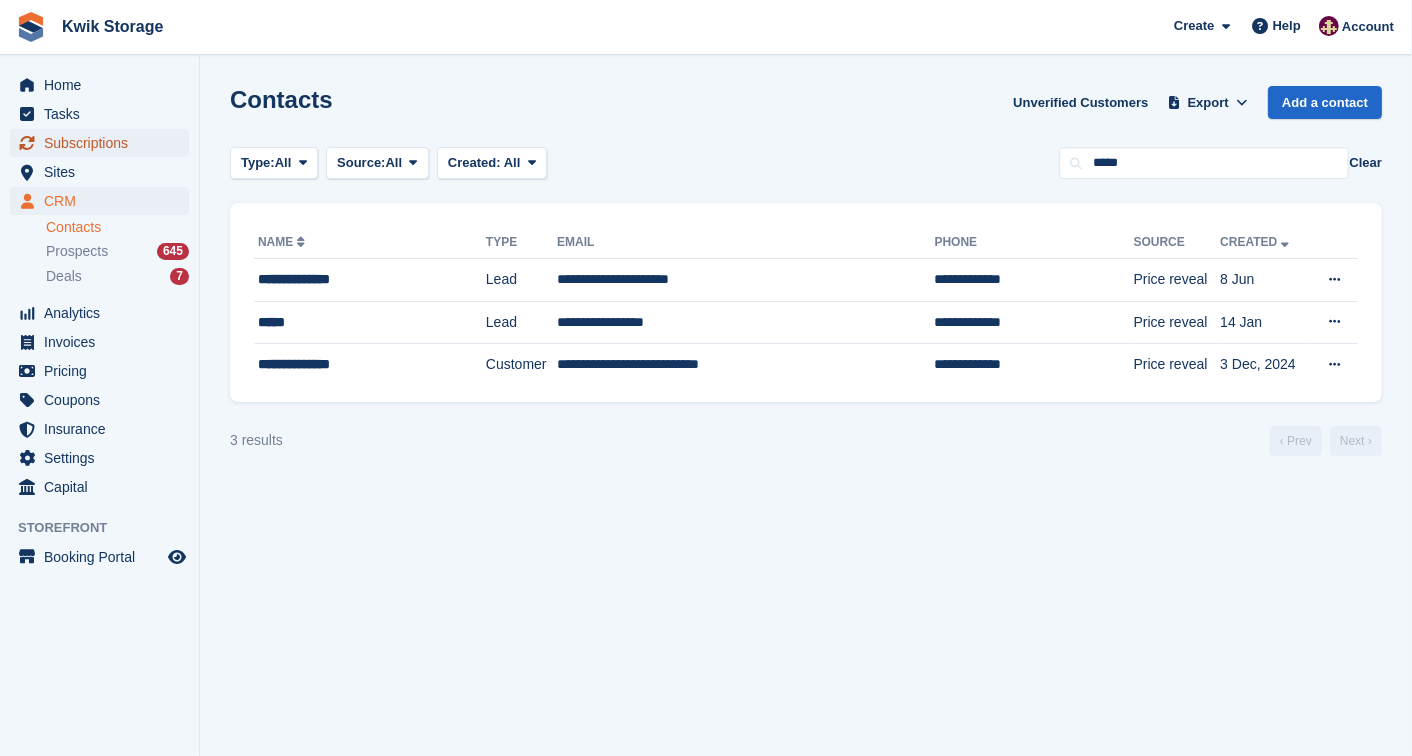 click on "Subscriptions" at bounding box center [104, 143] 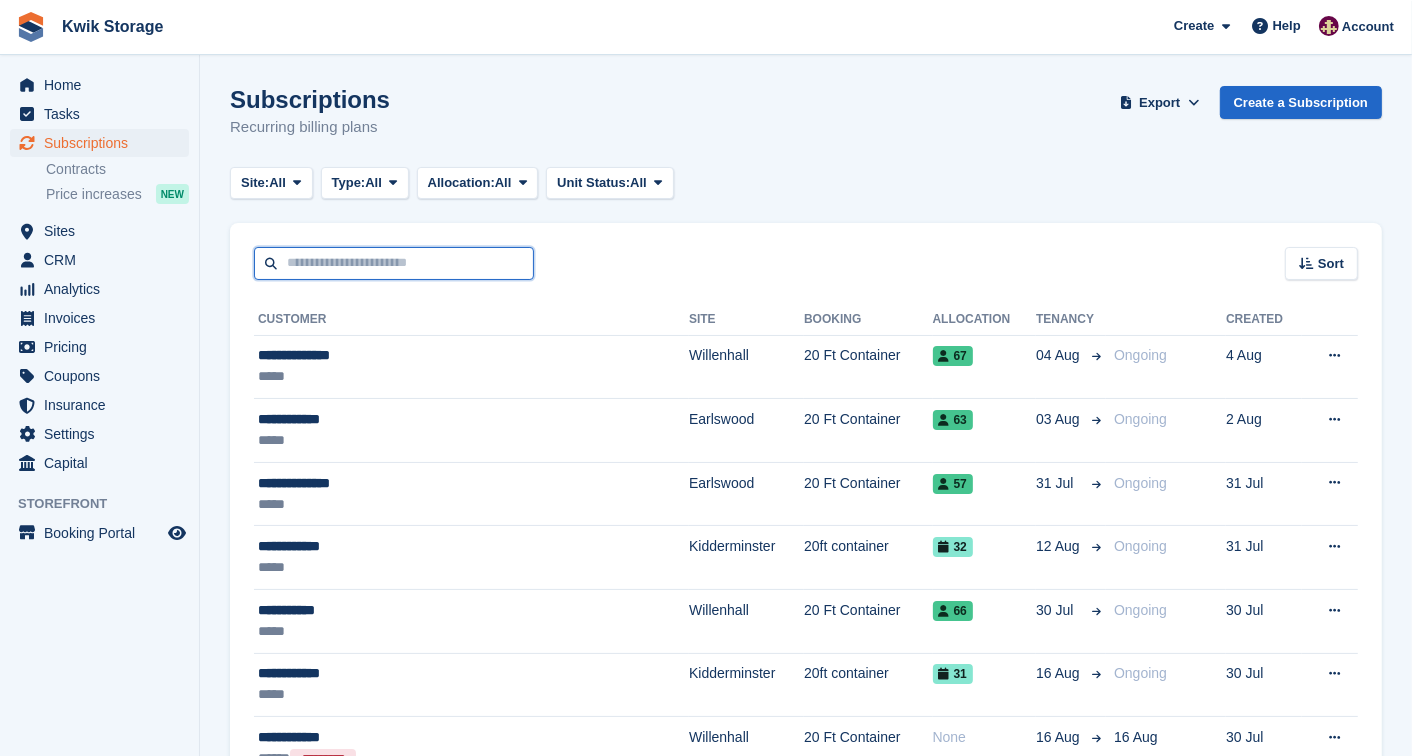 click at bounding box center [394, 263] 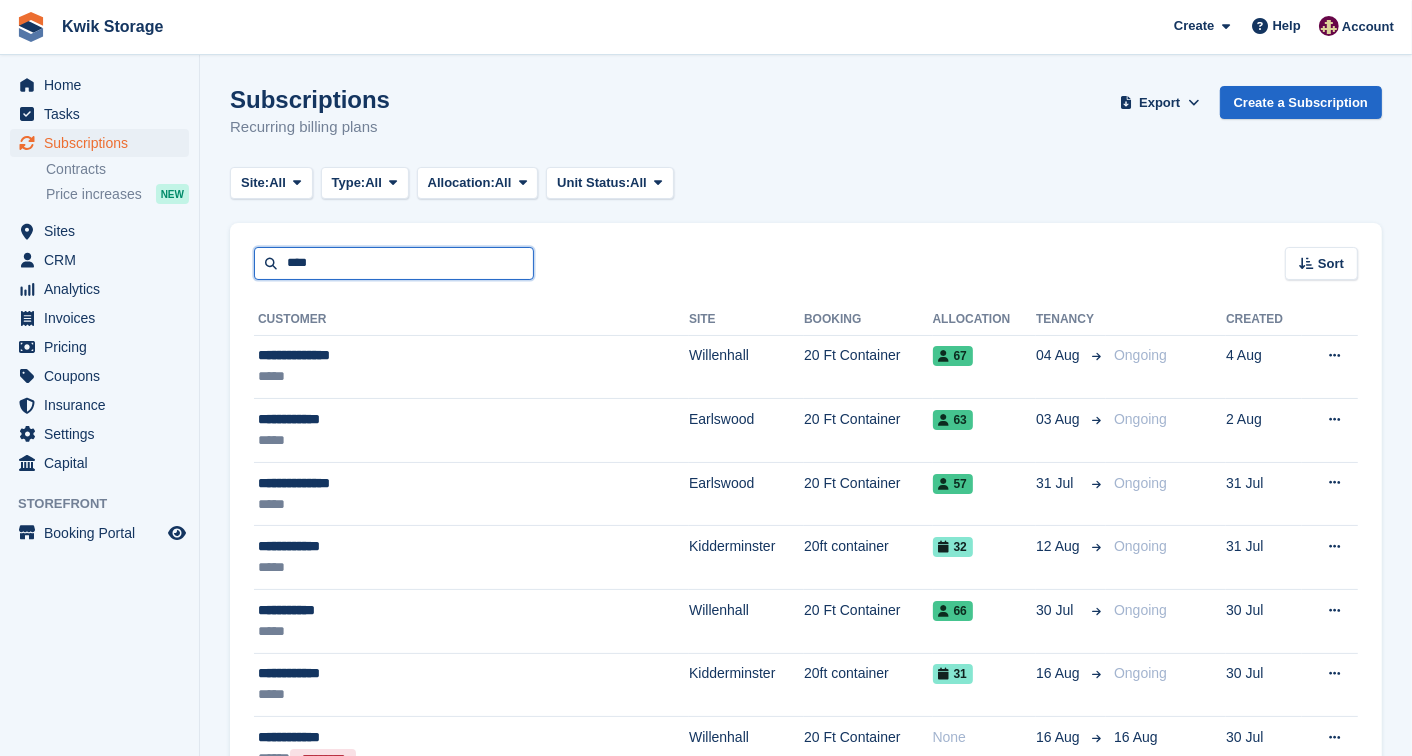 type on "****" 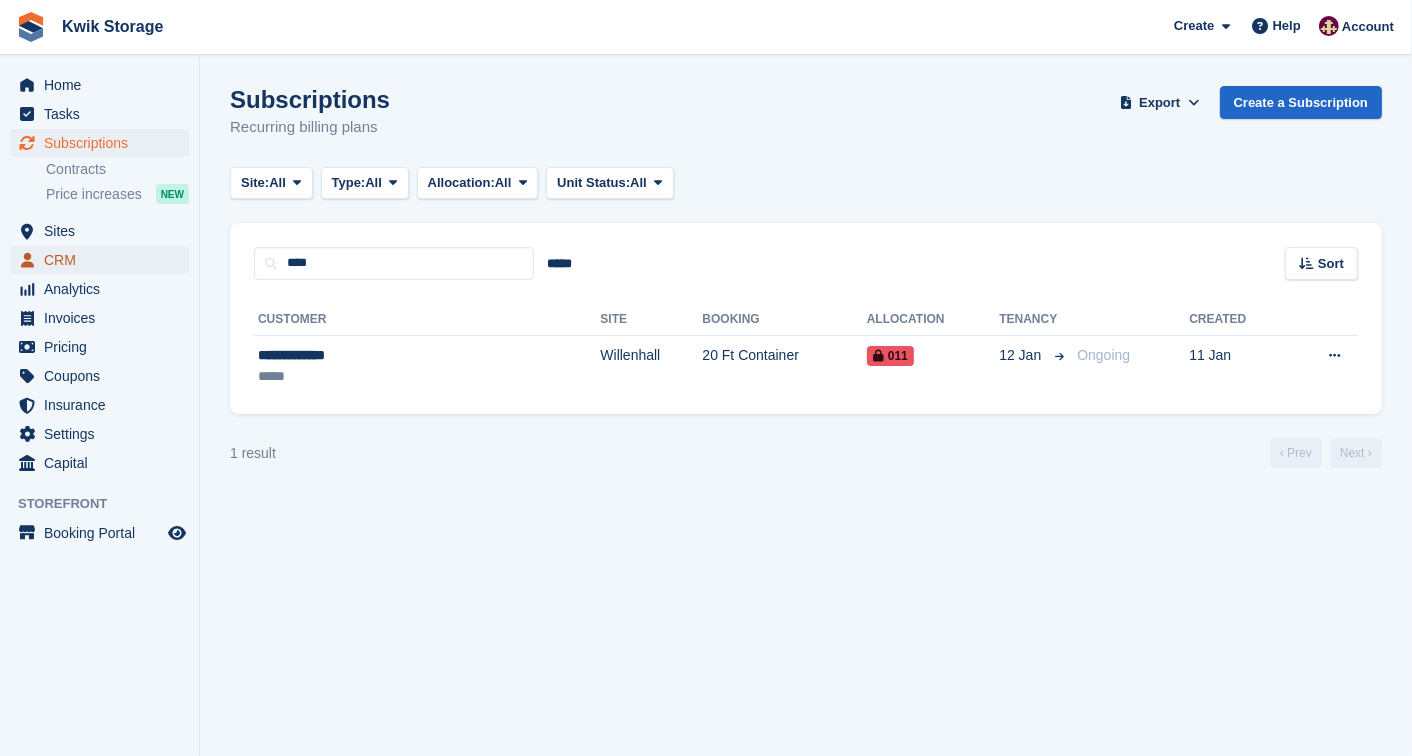 click on "CRM" at bounding box center (104, 260) 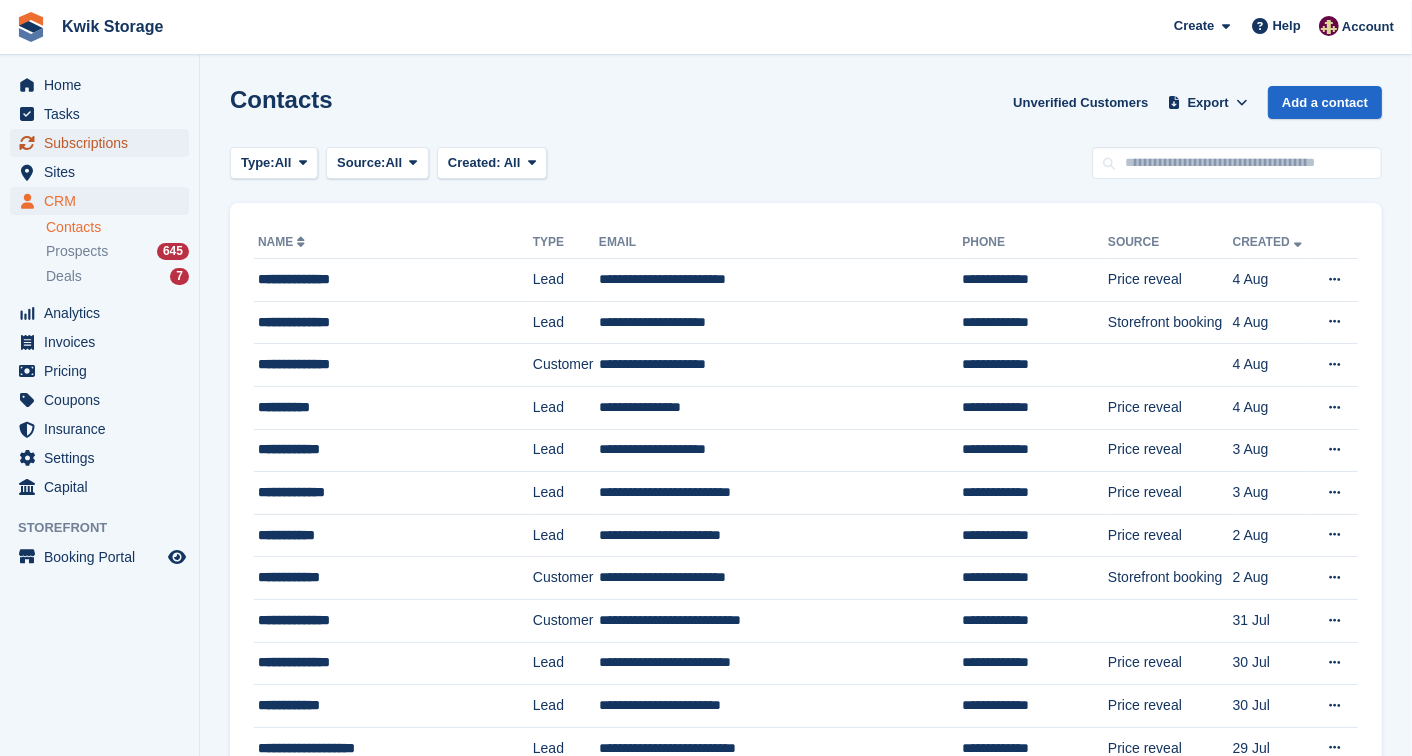click on "Subscriptions" at bounding box center [104, 143] 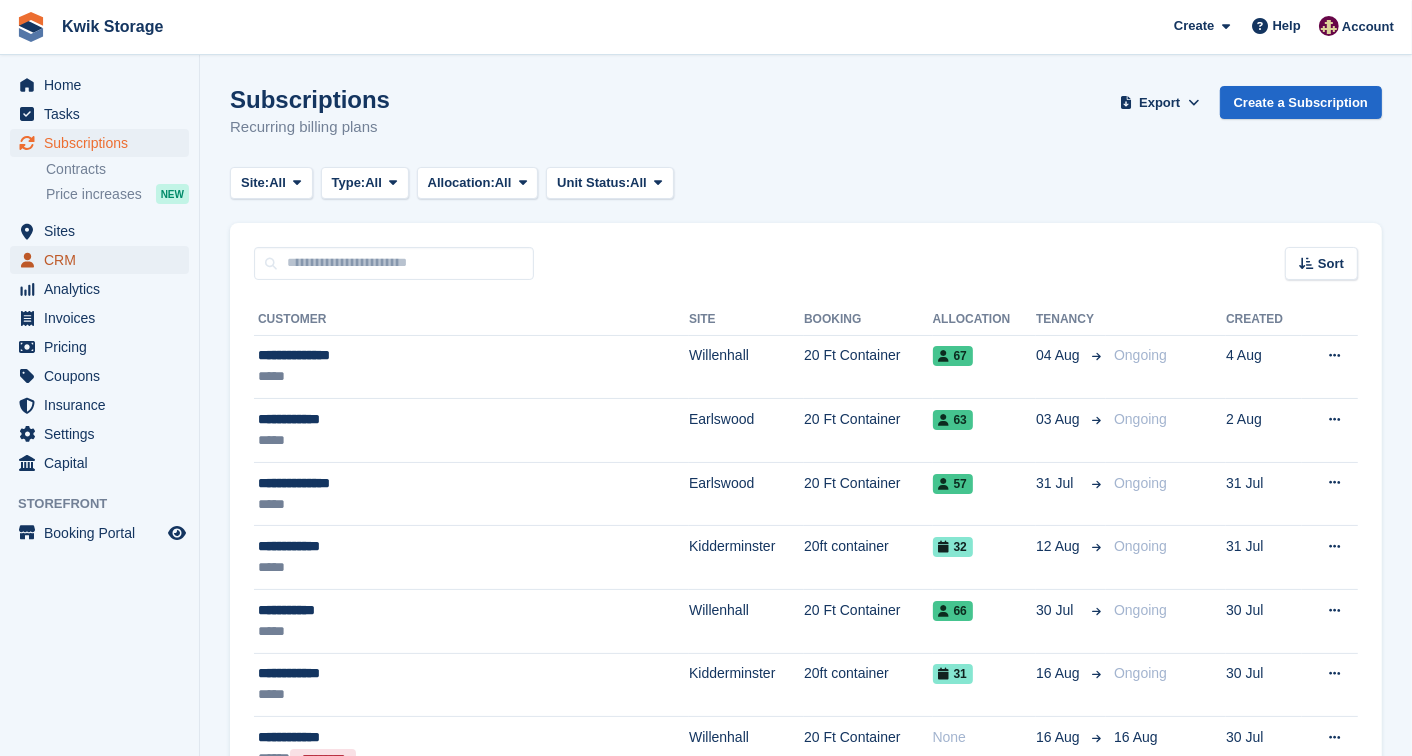 click on "CRM" at bounding box center (104, 260) 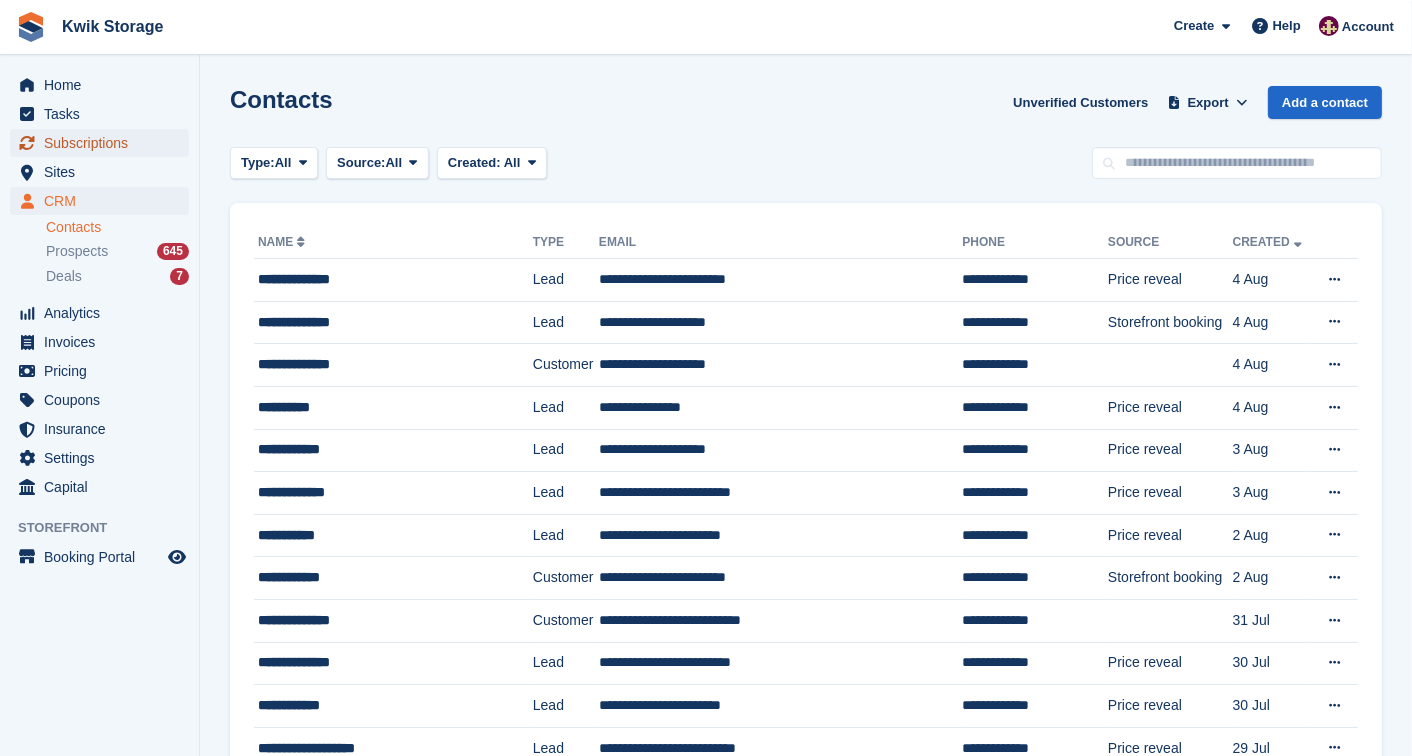 click on "Subscriptions" at bounding box center [104, 143] 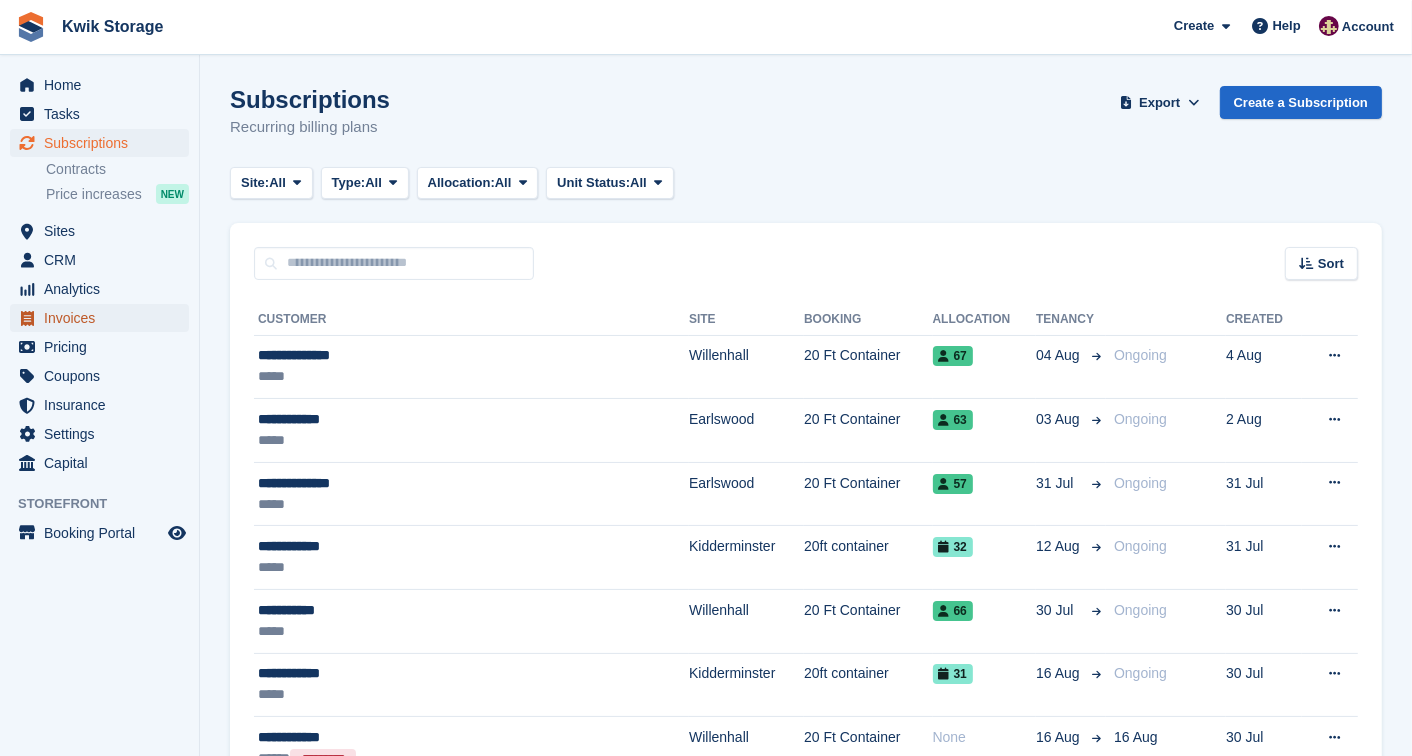 click on "Invoices" at bounding box center (104, 318) 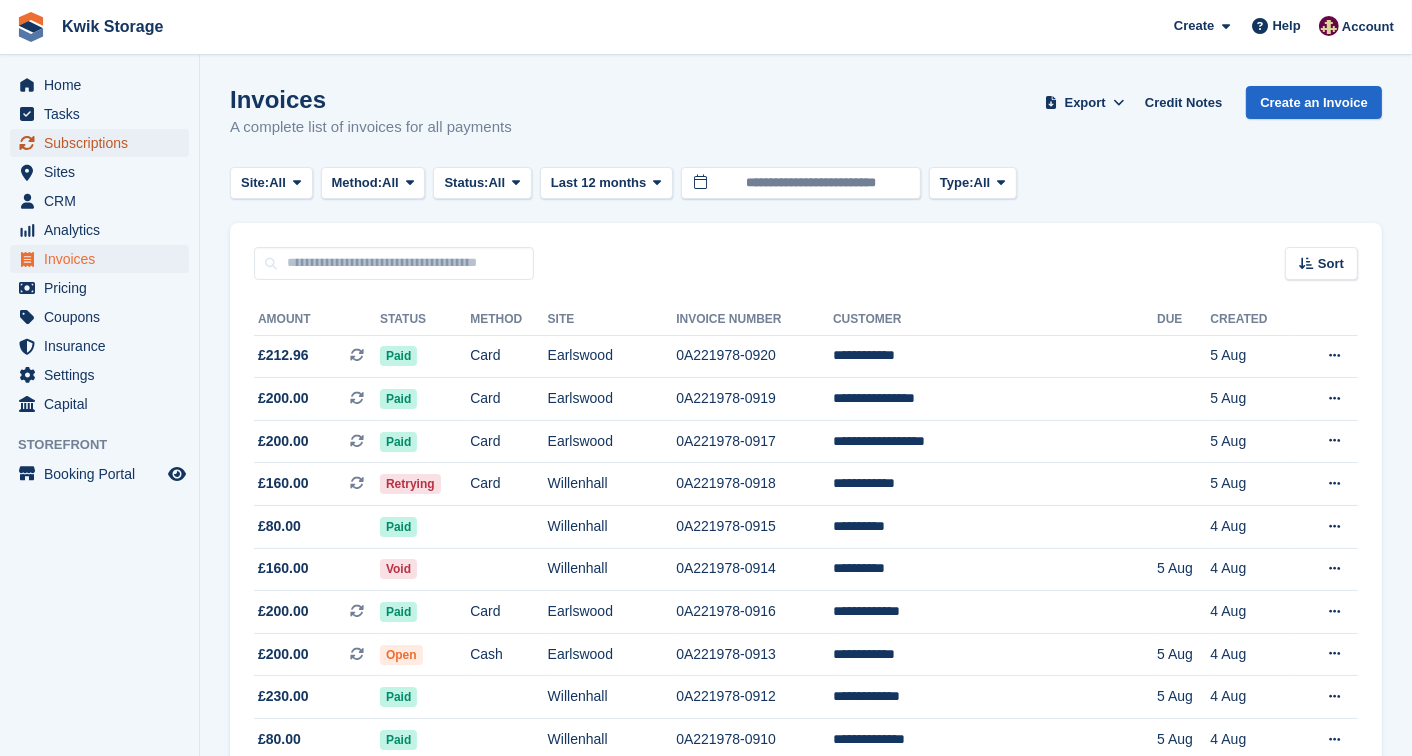 click on "Subscriptions" at bounding box center [104, 143] 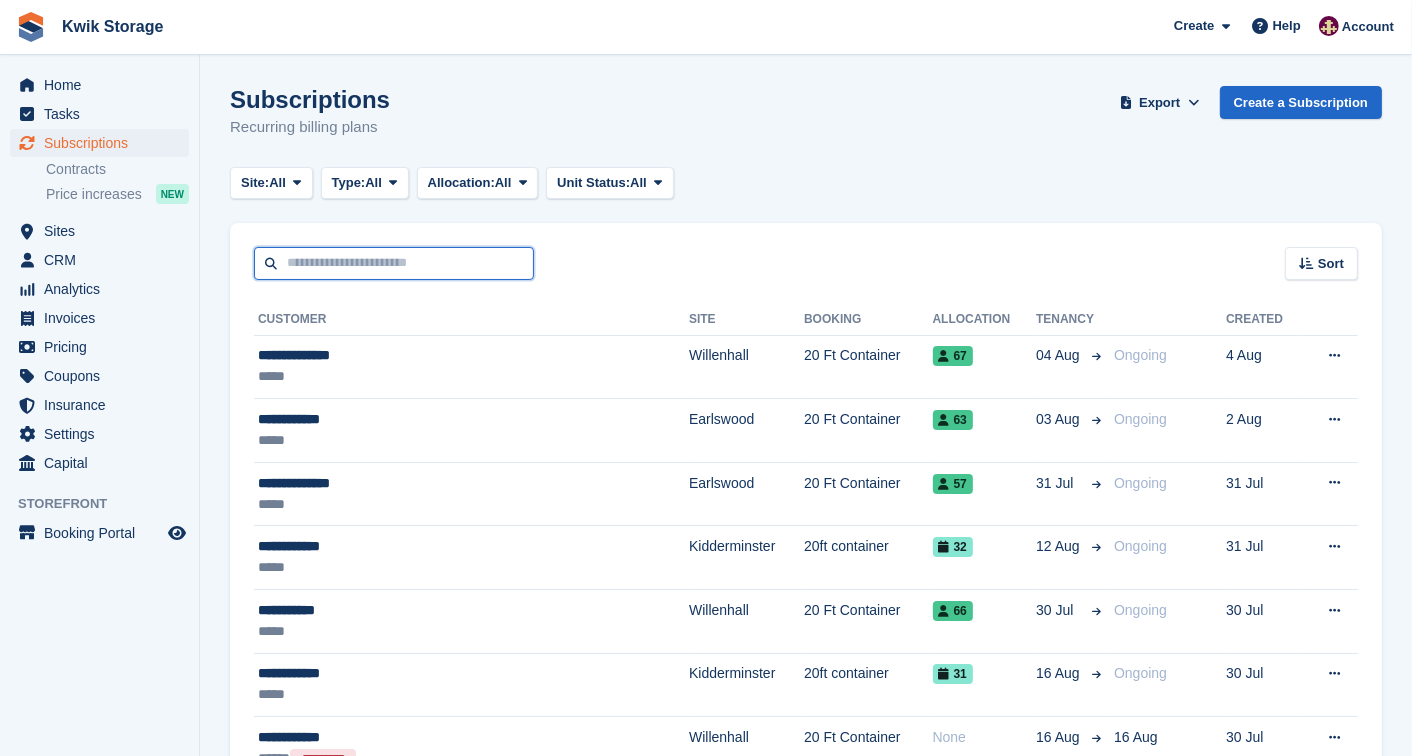 click at bounding box center [394, 263] 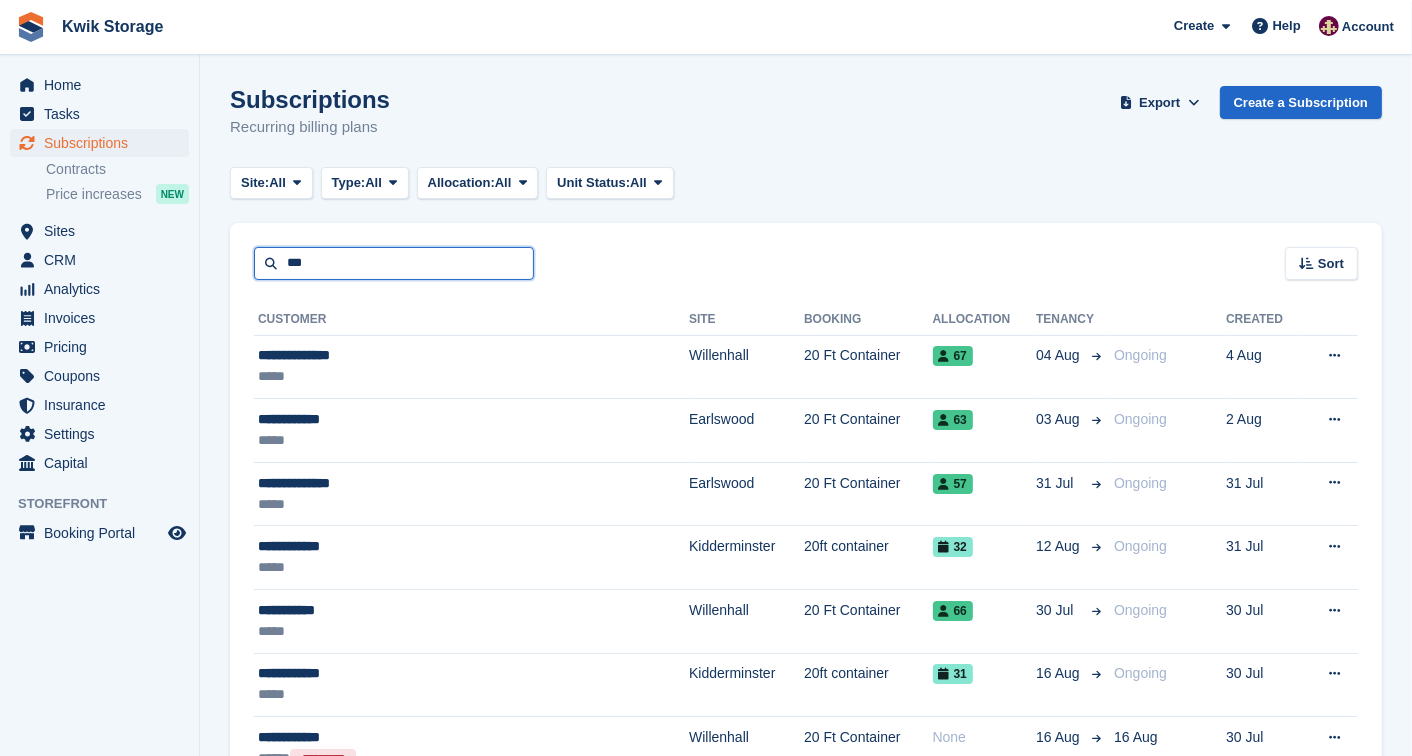 click on "***" at bounding box center (394, 263) 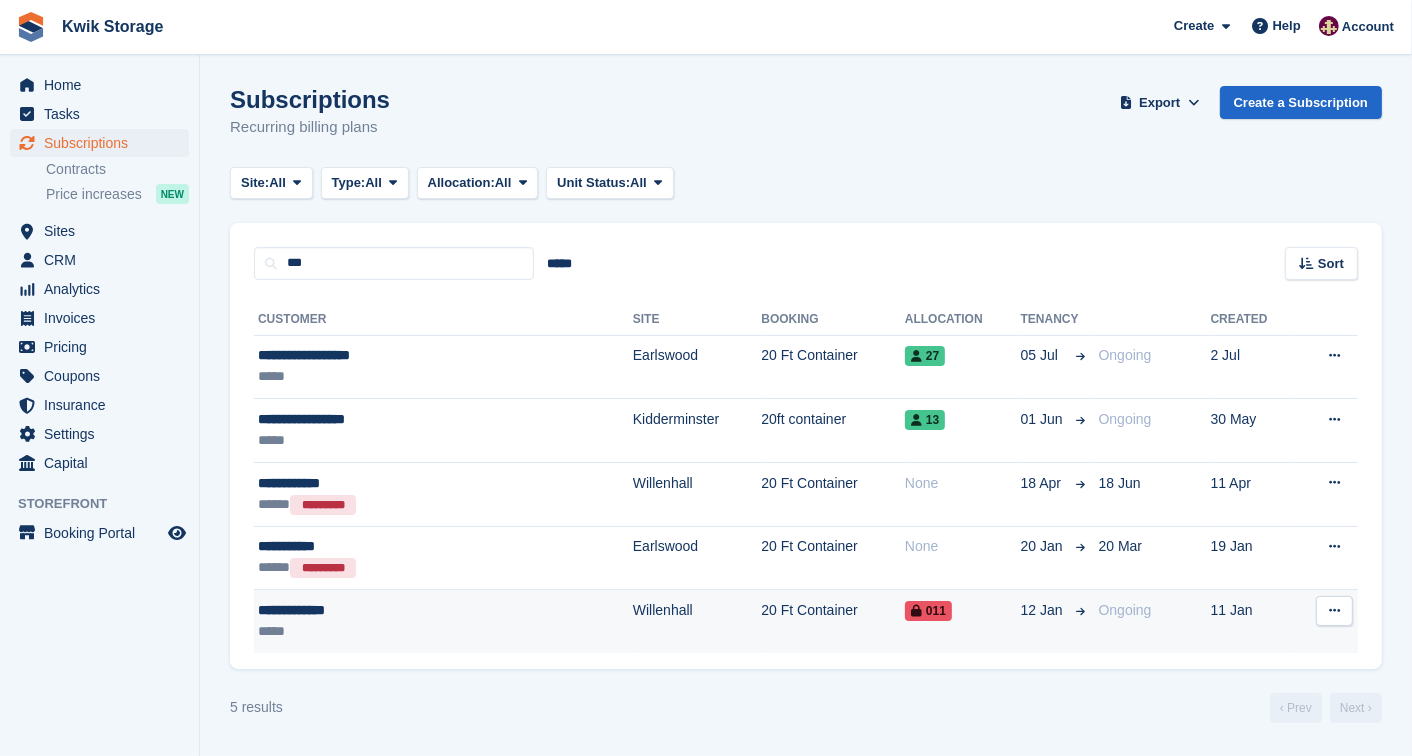 click on "**********" at bounding box center (383, 610) 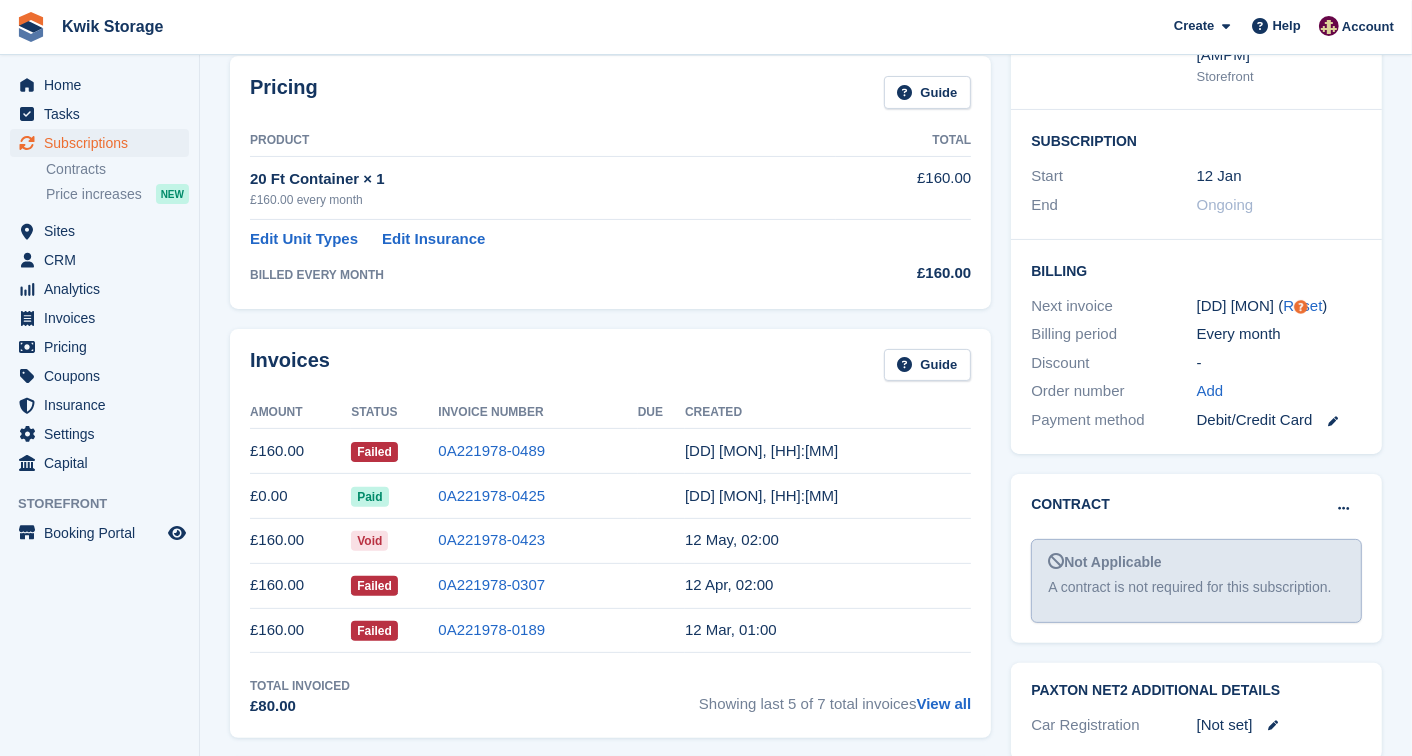 scroll, scrollTop: 266, scrollLeft: 0, axis: vertical 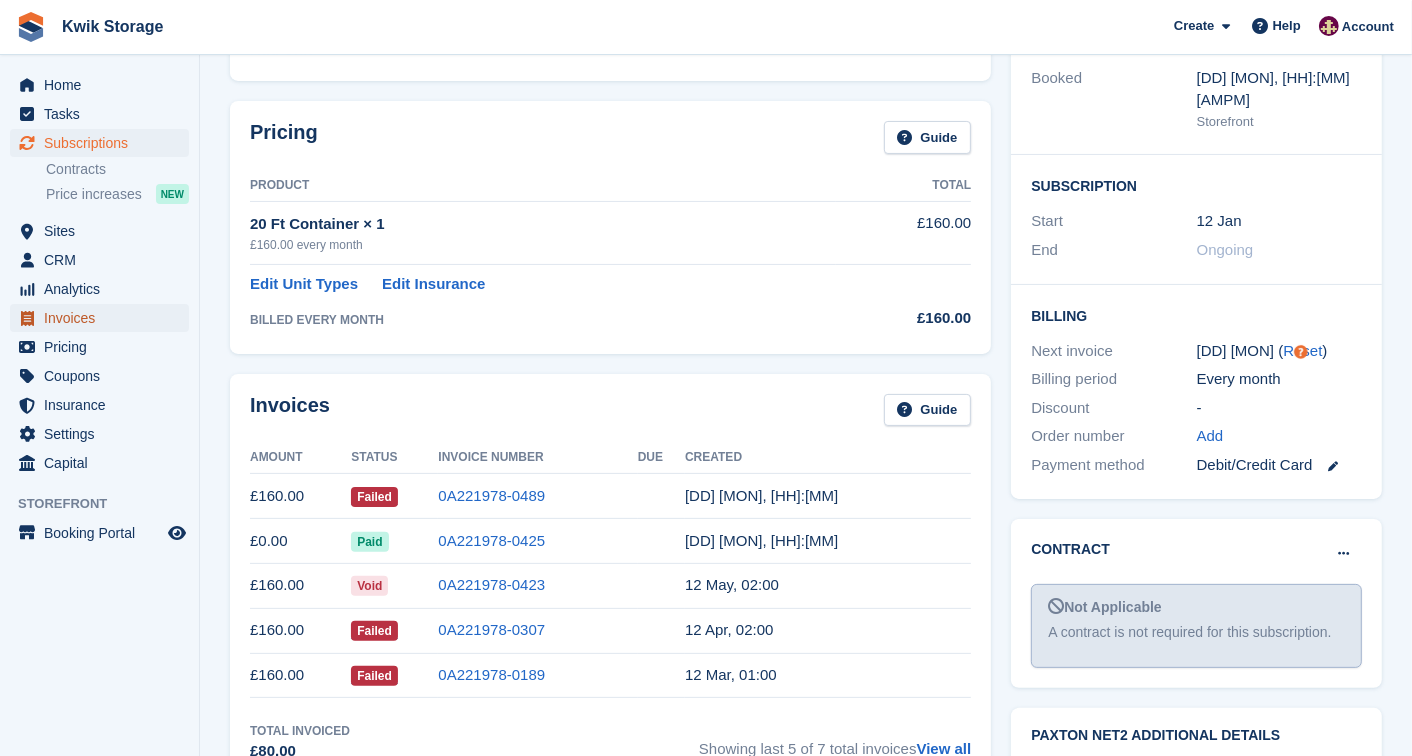 click on "Invoices" at bounding box center [104, 318] 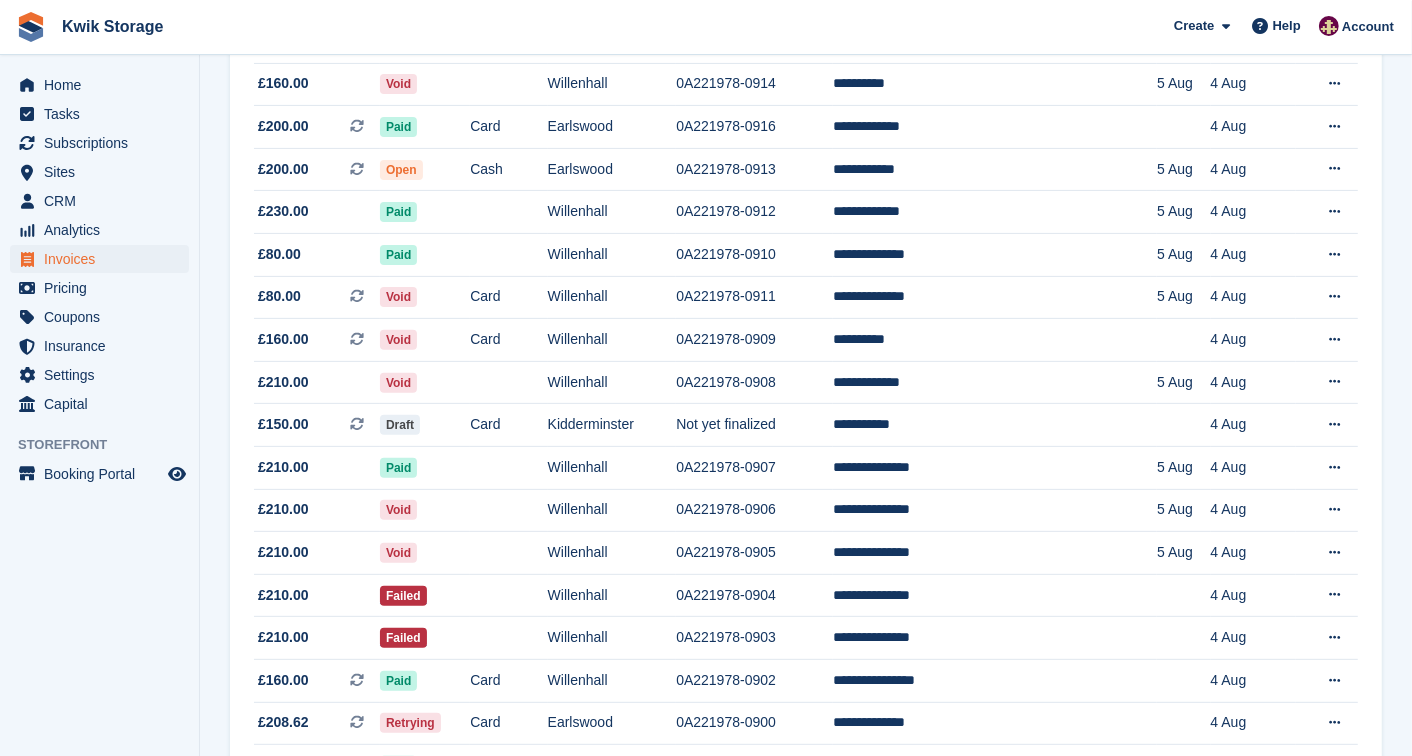 scroll, scrollTop: 488, scrollLeft: 0, axis: vertical 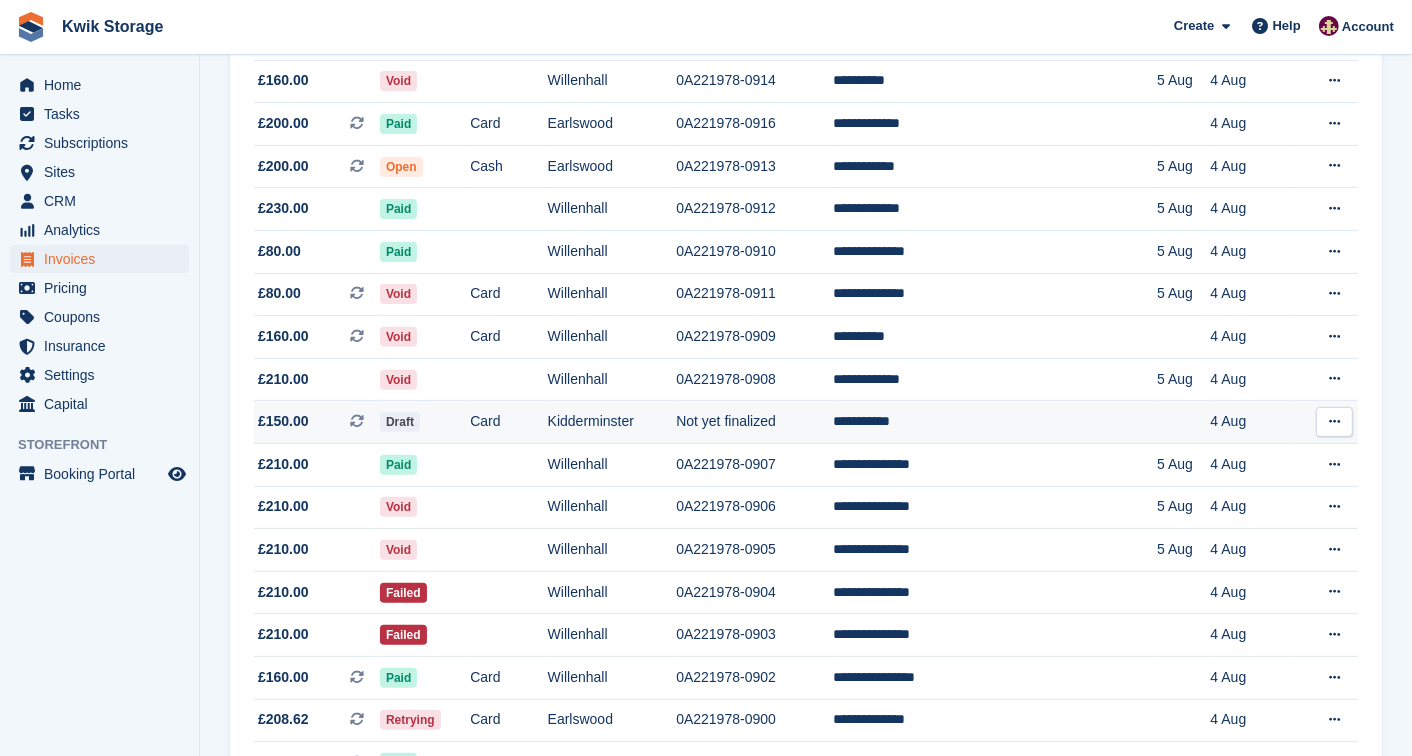 click at bounding box center [1334, 422] 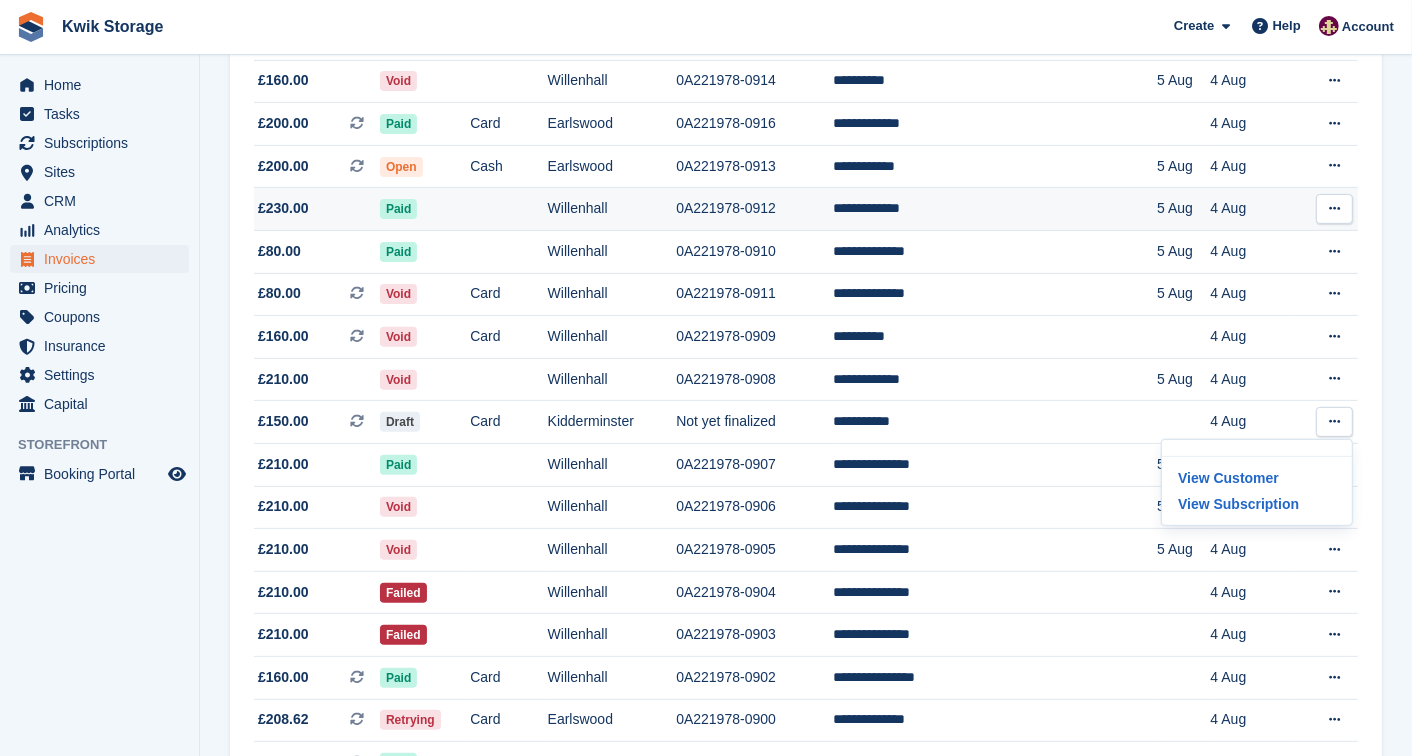 type 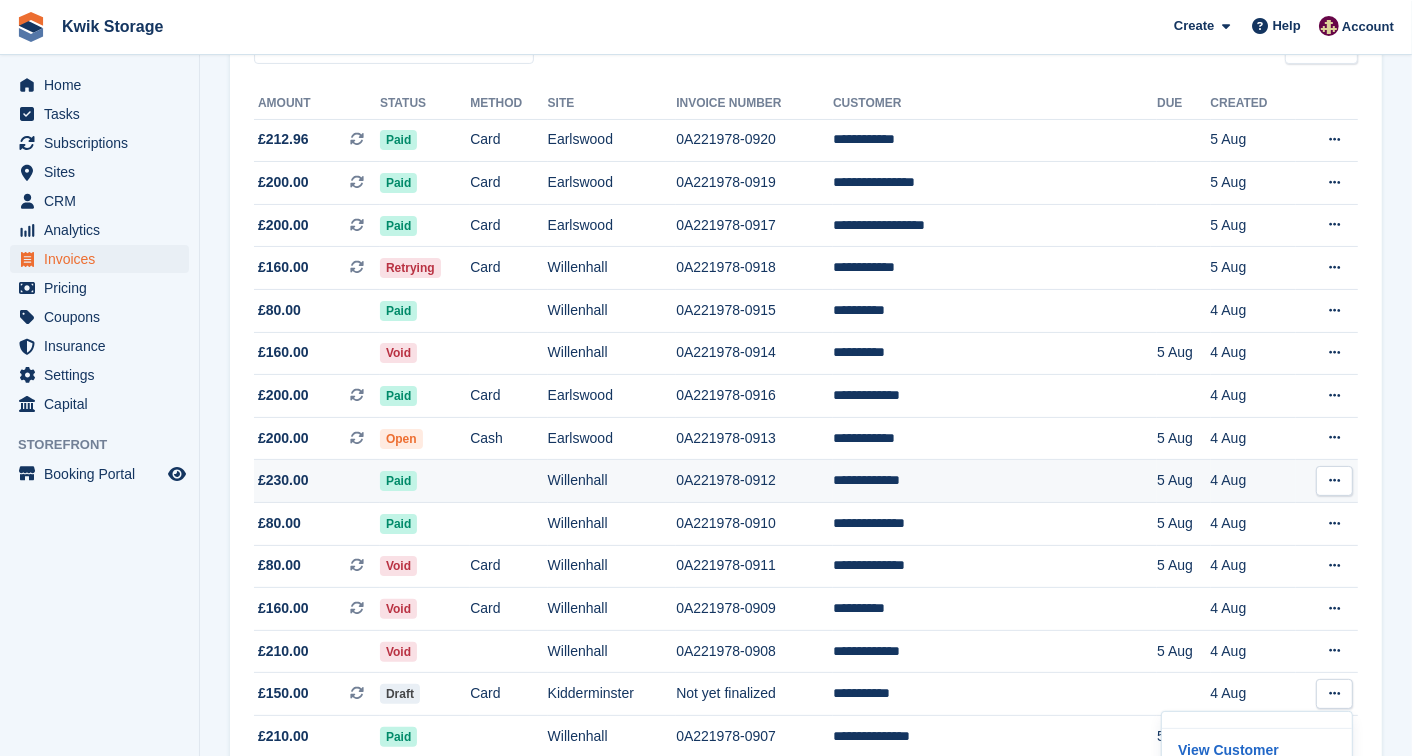 scroll, scrollTop: 222, scrollLeft: 0, axis: vertical 